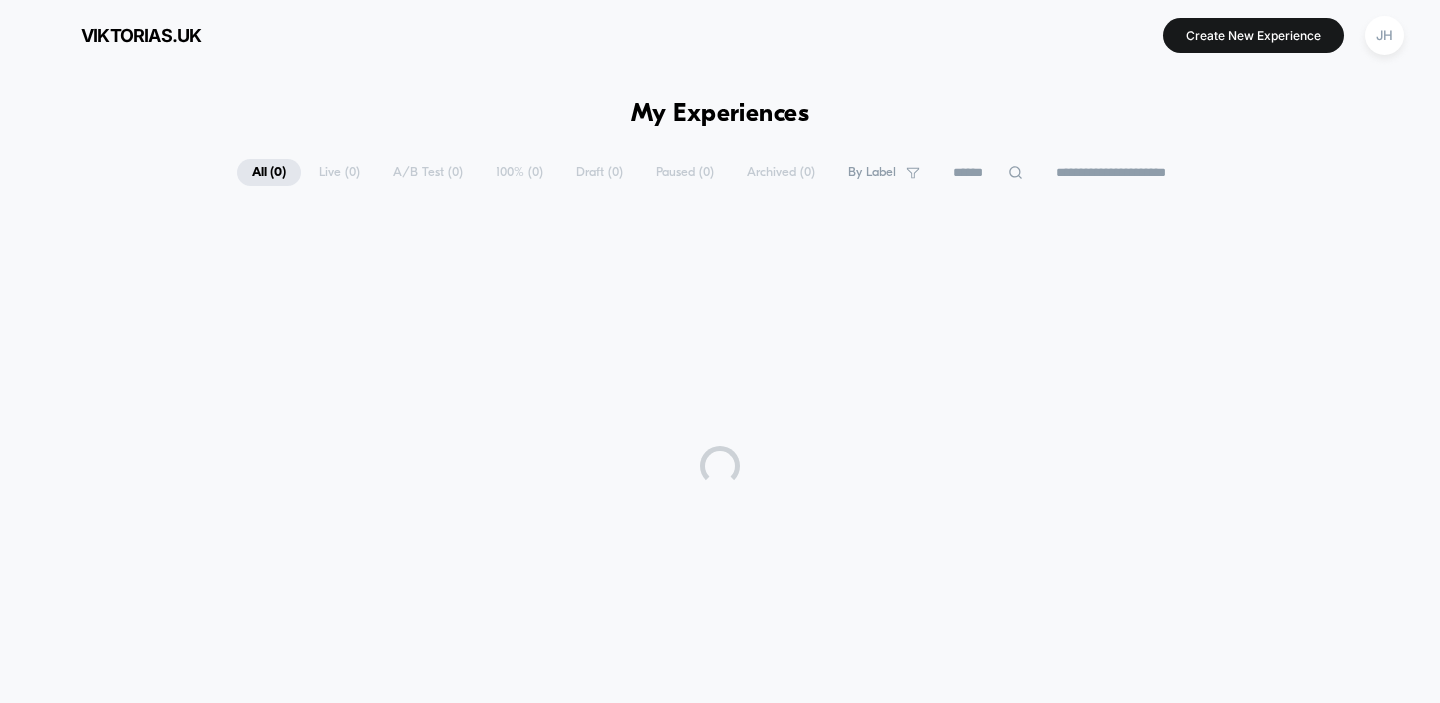 scroll, scrollTop: 0, scrollLeft: 0, axis: both 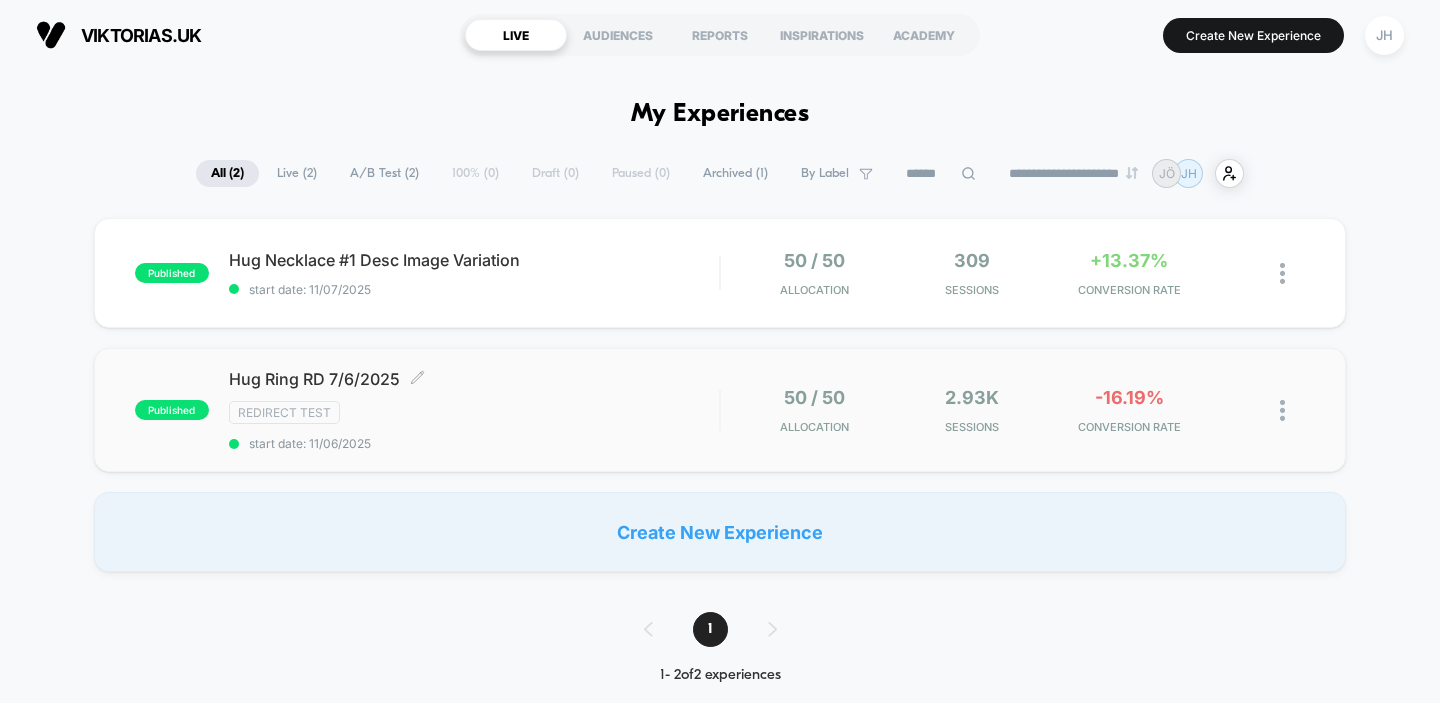 click on "Hug Ring RD [DATE] Click to edit experience details Click to edit experience details Redirect Test start date: [DATE]" at bounding box center (474, 410) 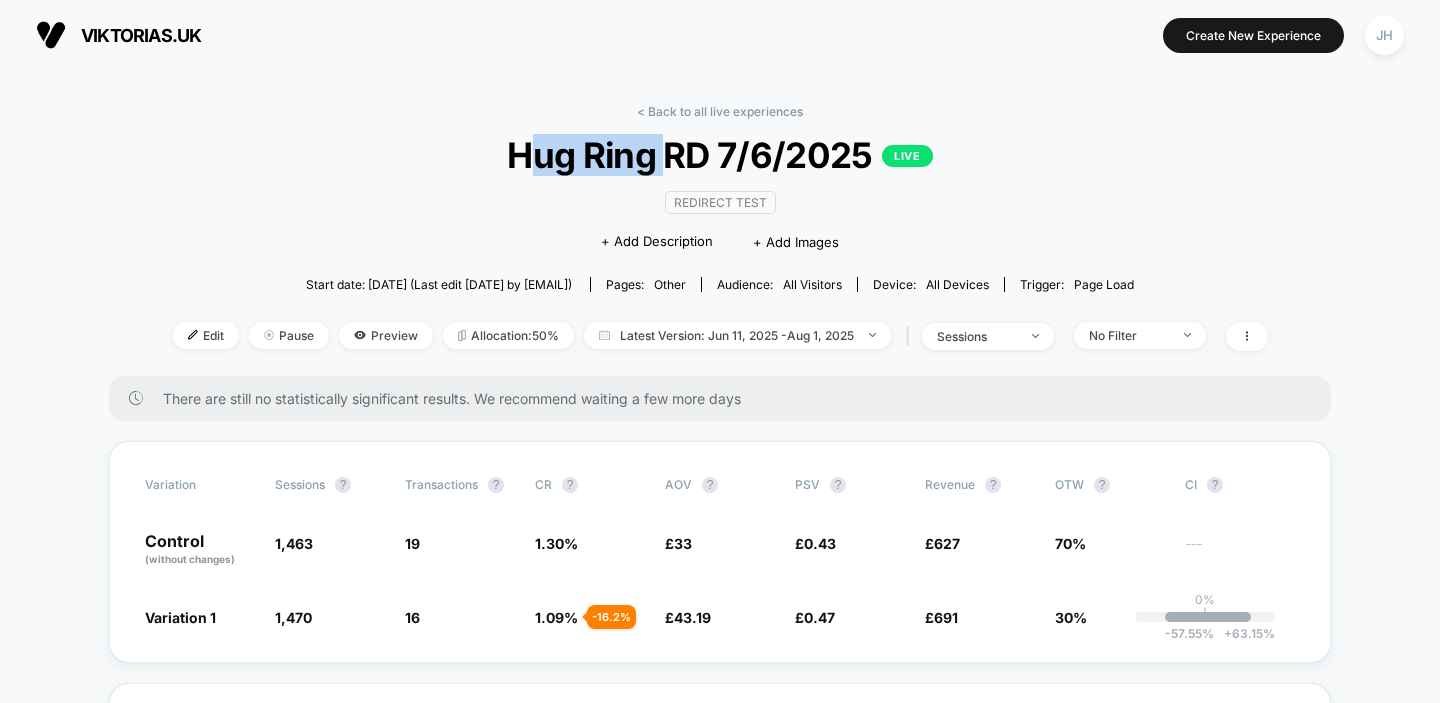 drag, startPoint x: 534, startPoint y: 146, endPoint x: 669, endPoint y: 148, distance: 135.01482 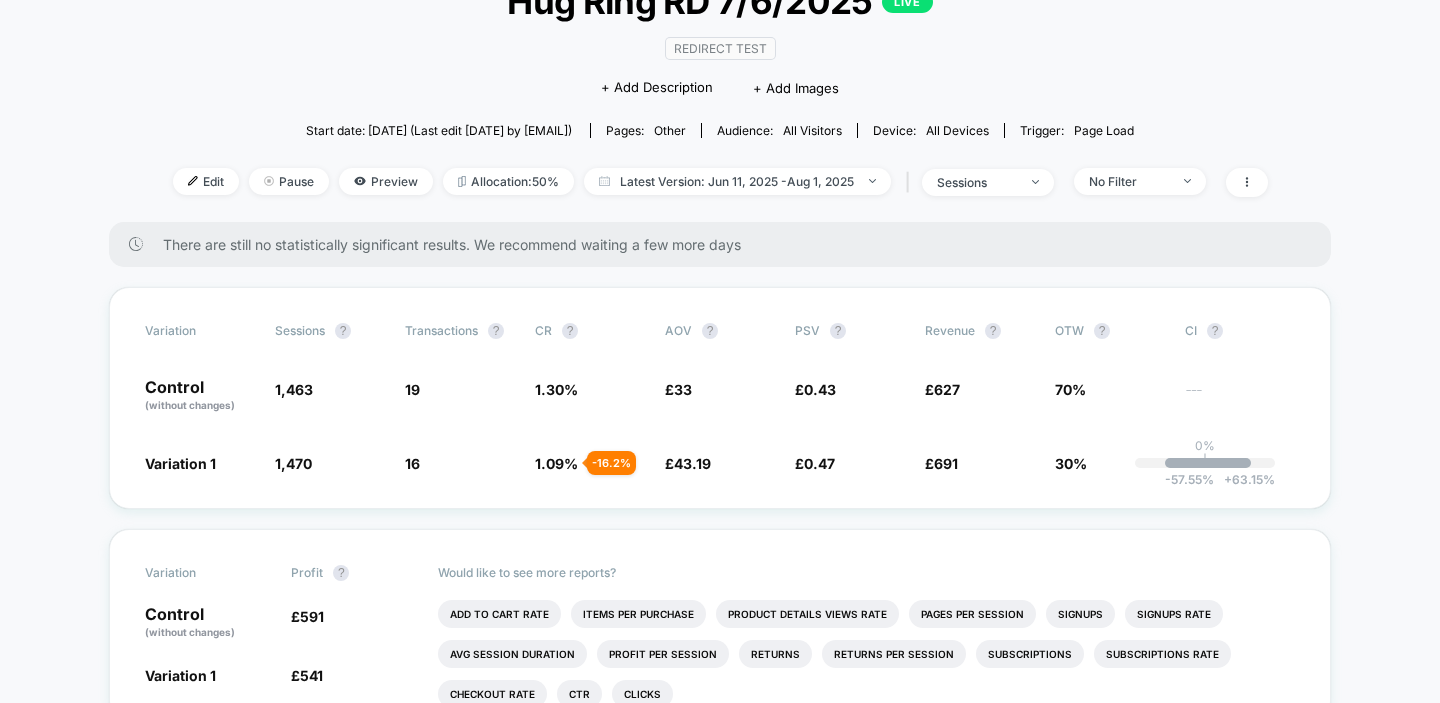 scroll, scrollTop: 159, scrollLeft: 0, axis: vertical 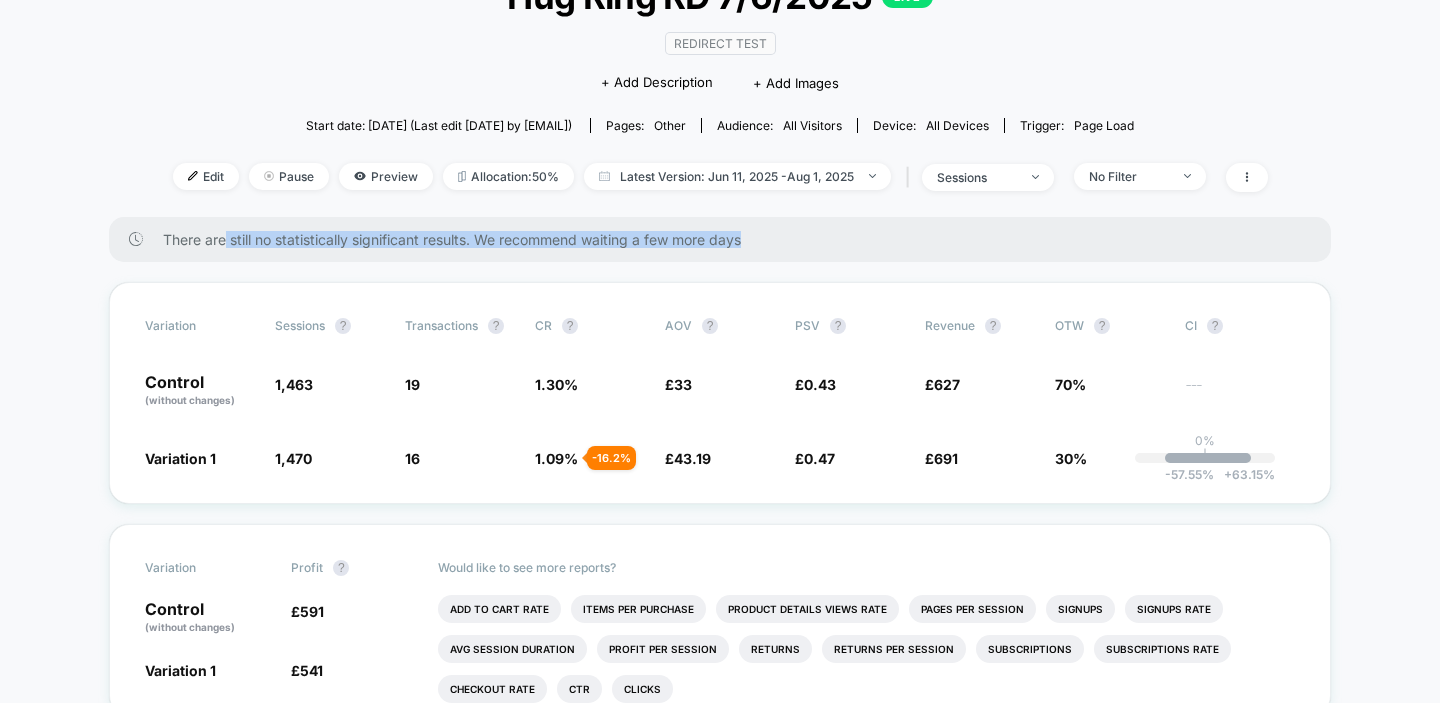 drag, startPoint x: 789, startPoint y: 239, endPoint x: 226, endPoint y: 235, distance: 563.0142 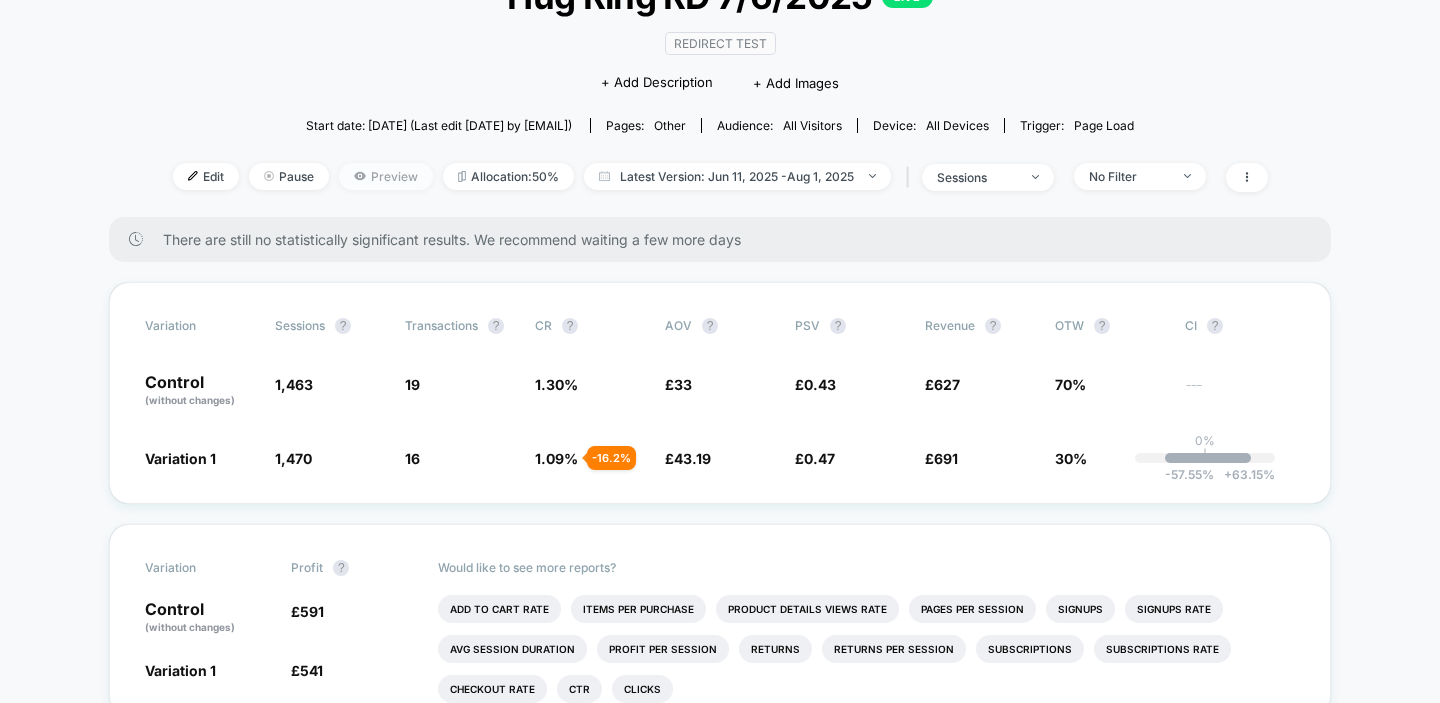 click on "Preview" at bounding box center (386, 176) 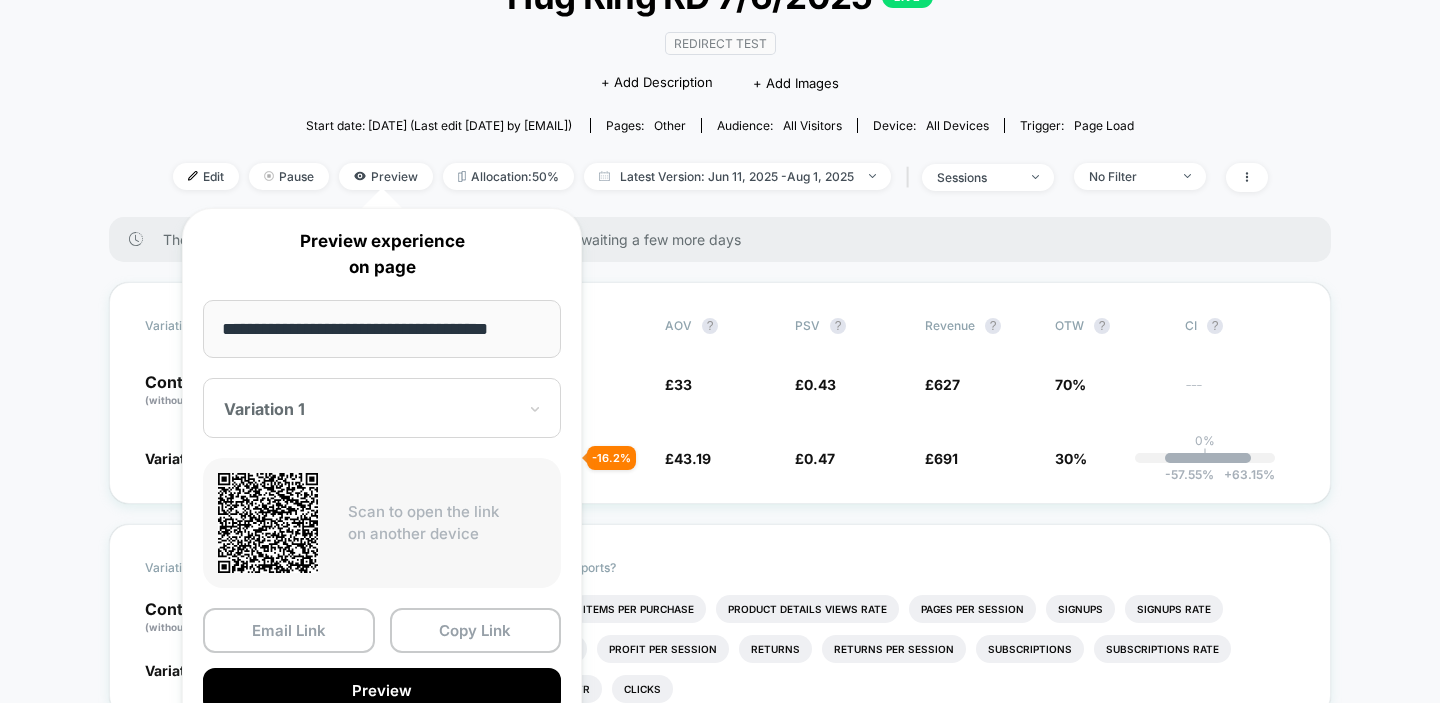 click at bounding box center [370, 409] 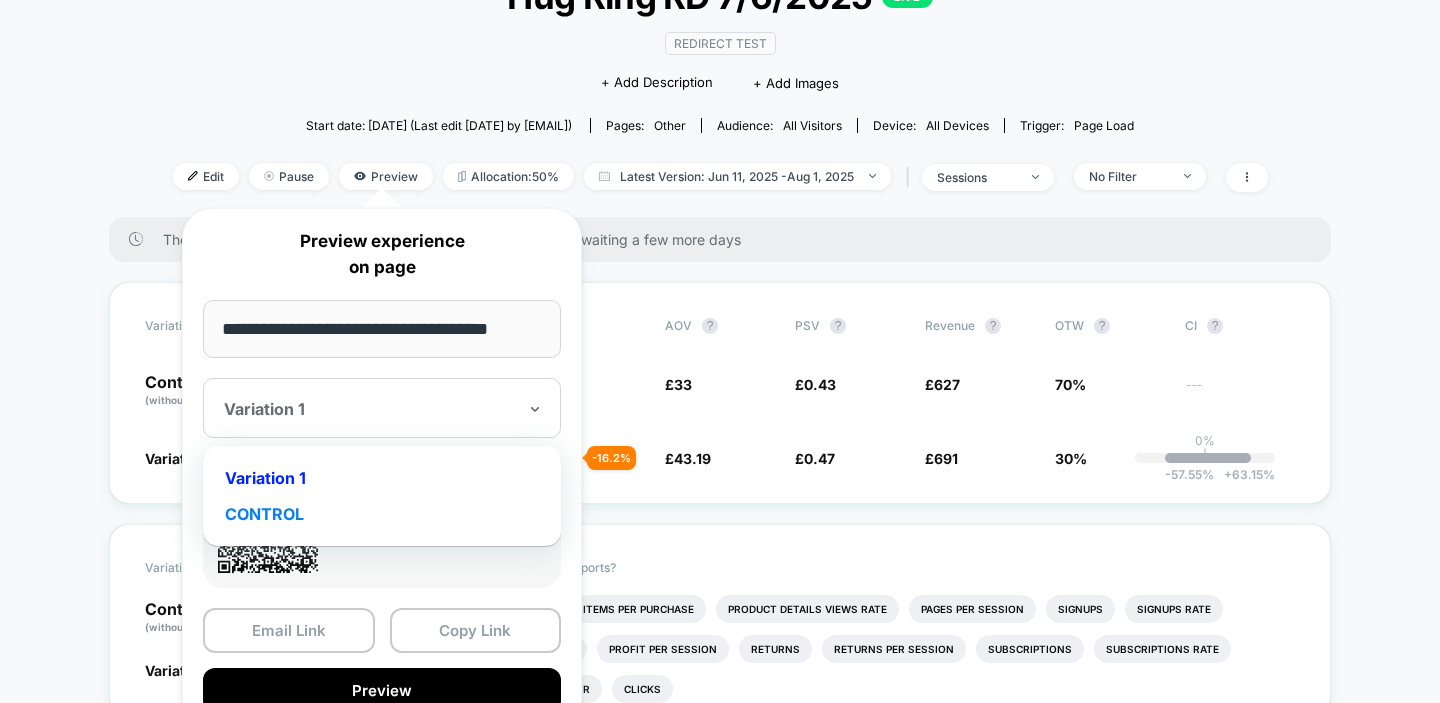 click on "CONTROL" at bounding box center [382, 514] 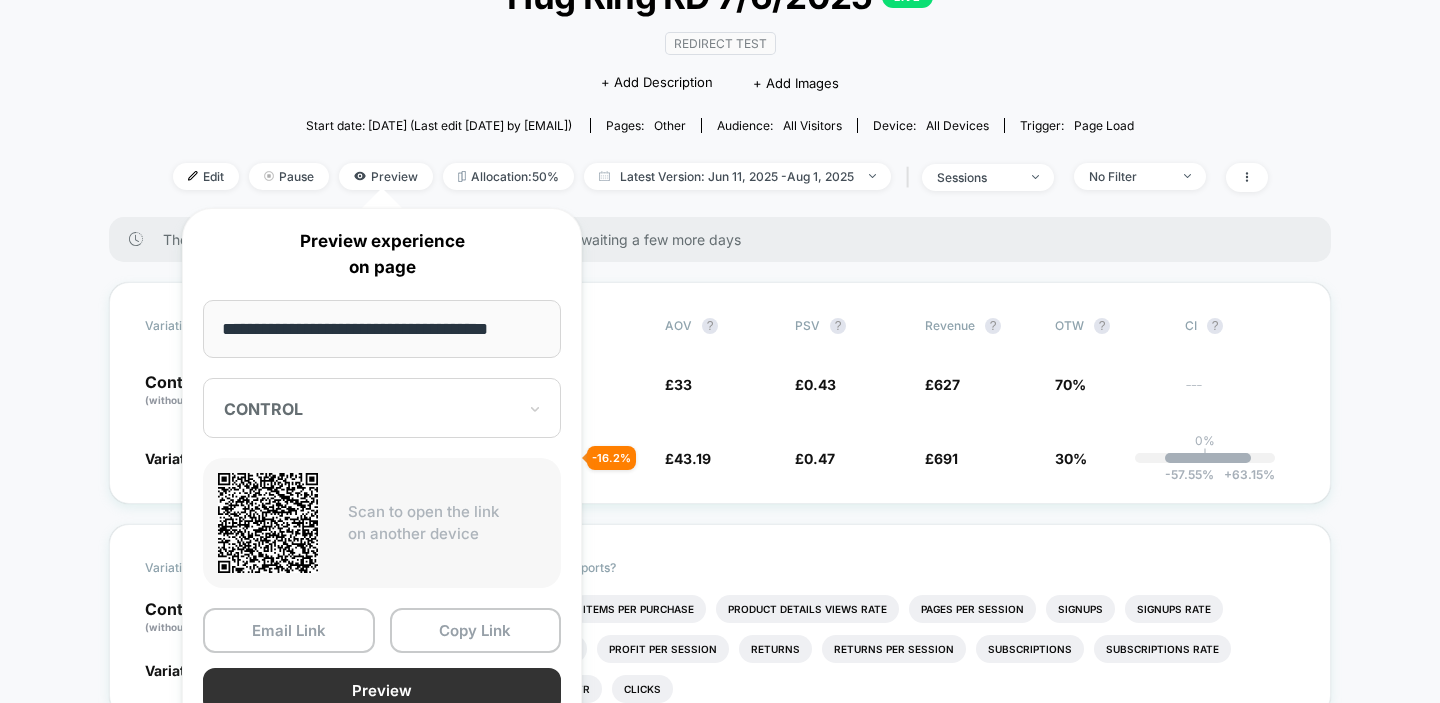 click on "Preview" at bounding box center [382, 690] 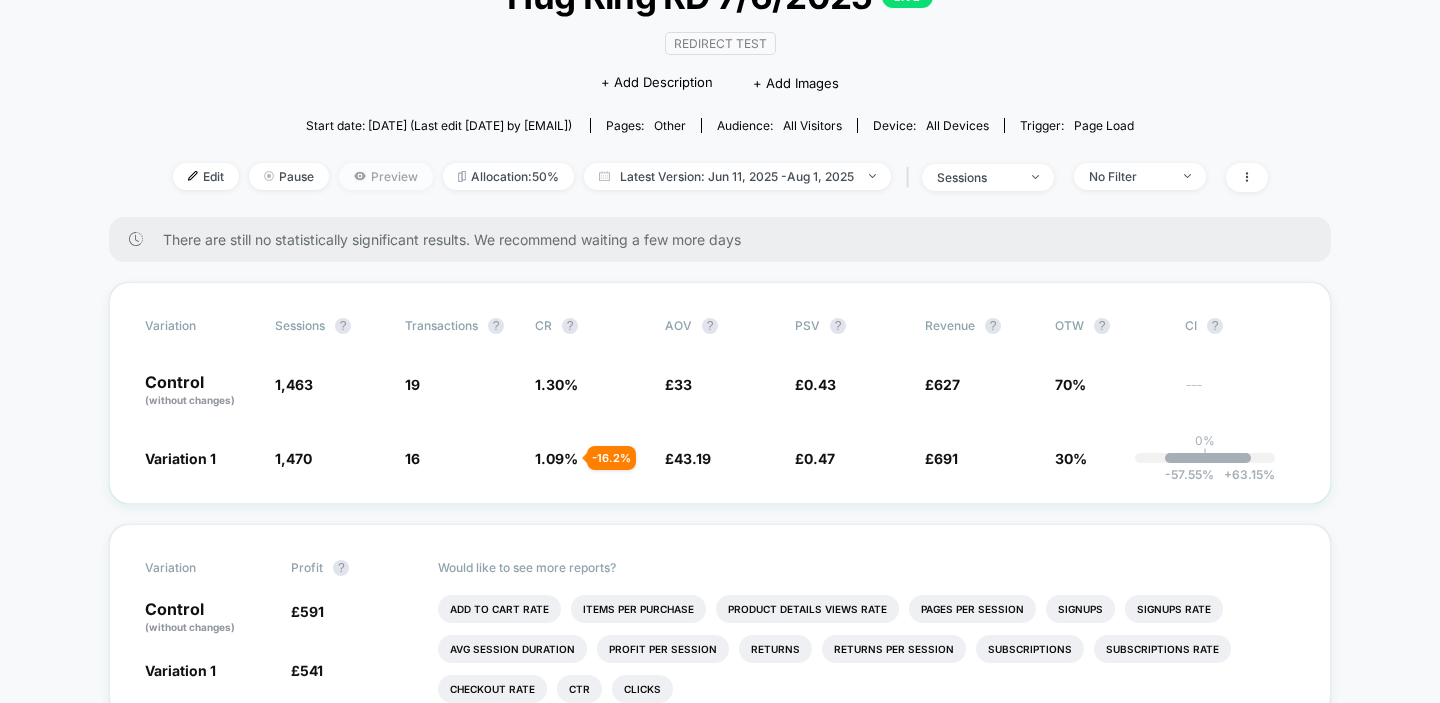 click on "Preview" at bounding box center (386, 176) 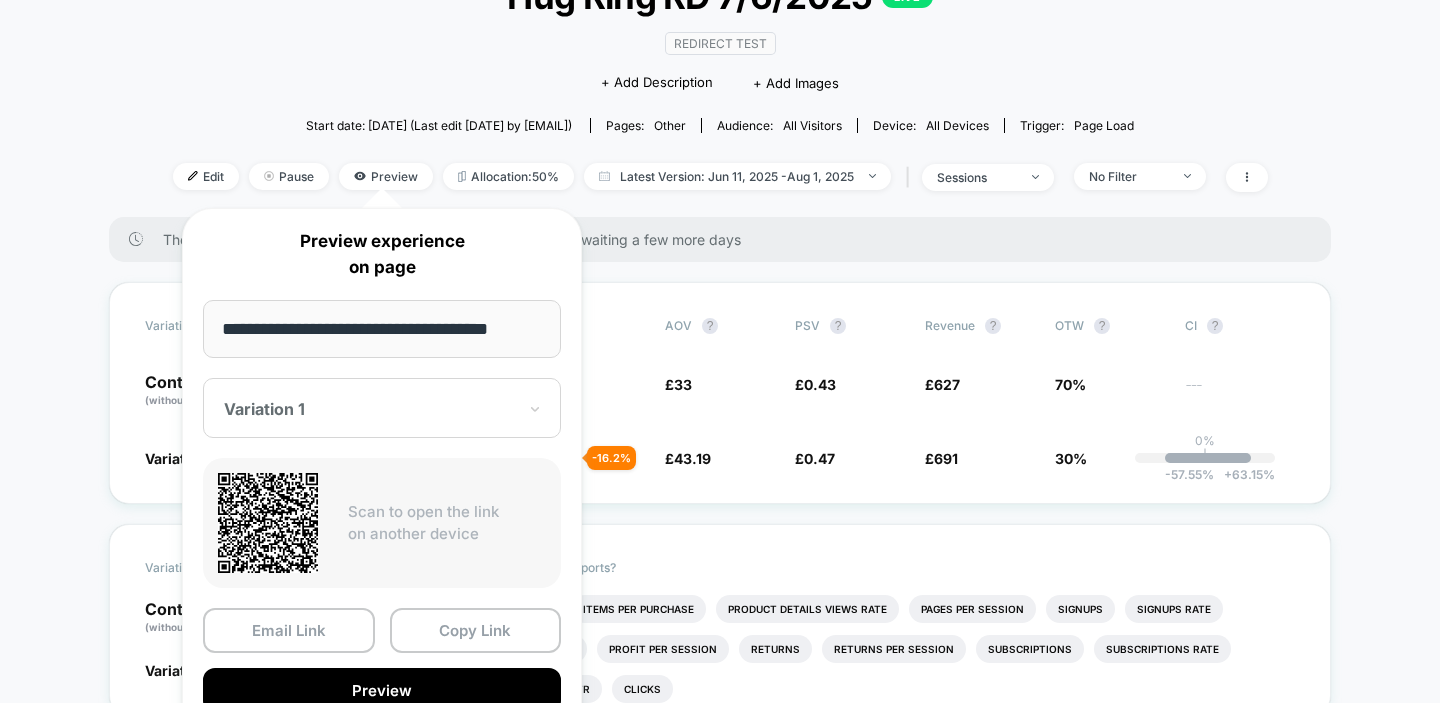 click at bounding box center [370, 409] 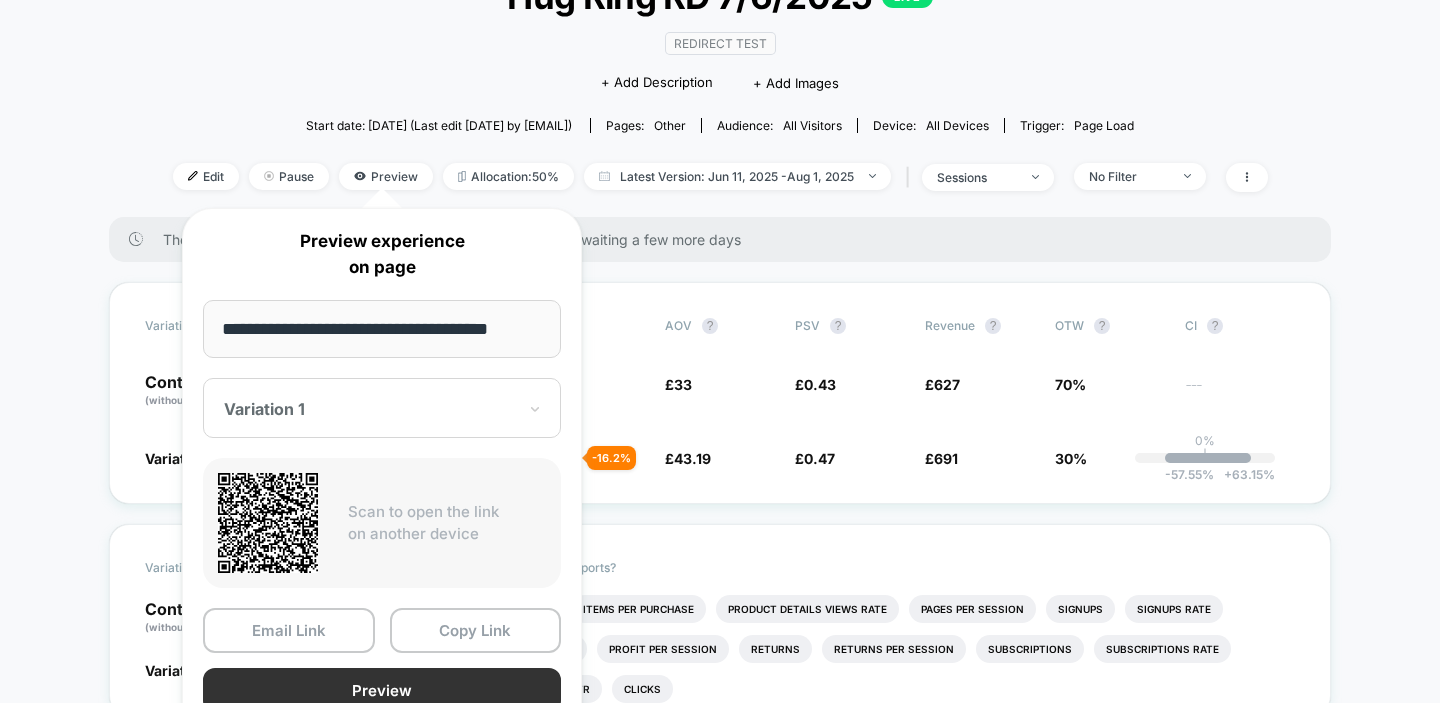 click on "Preview" at bounding box center [382, 690] 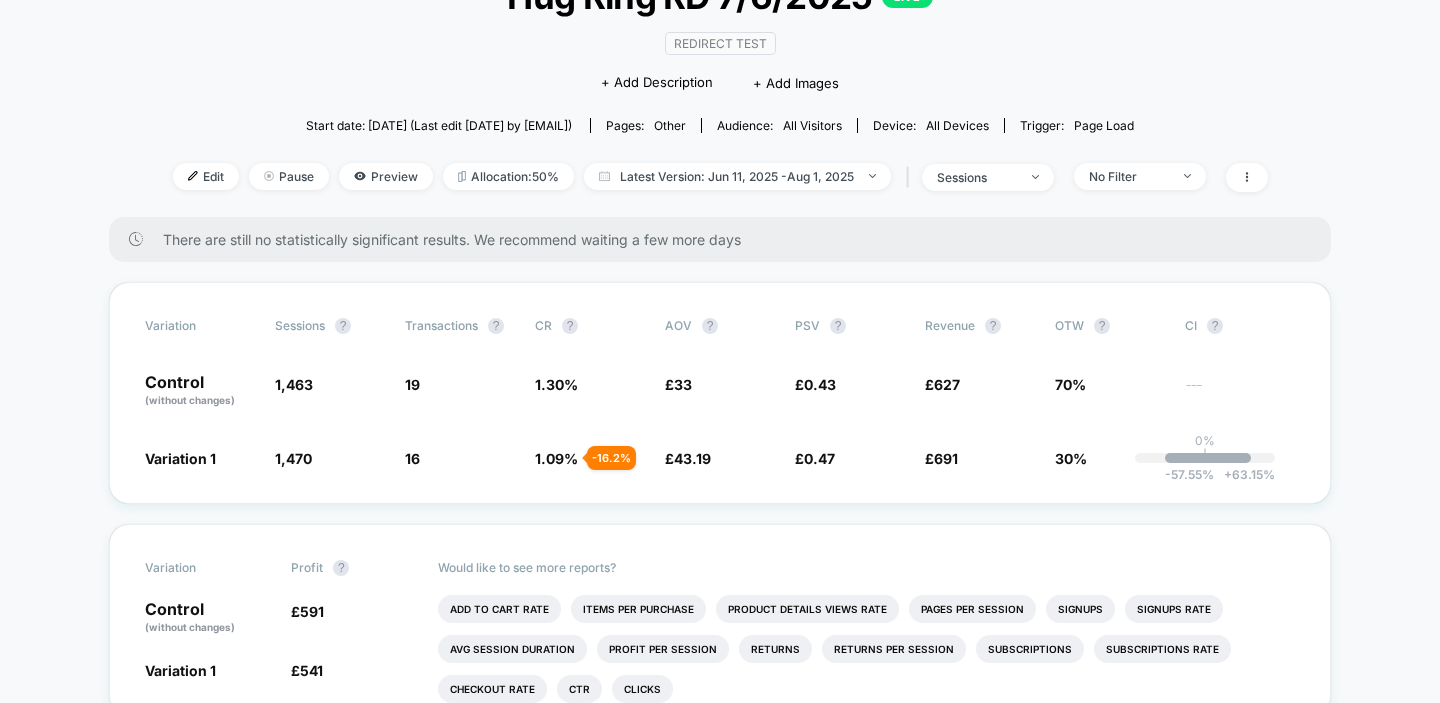 drag, startPoint x: 860, startPoint y: 473, endPoint x: 588, endPoint y: 128, distance: 439.32788 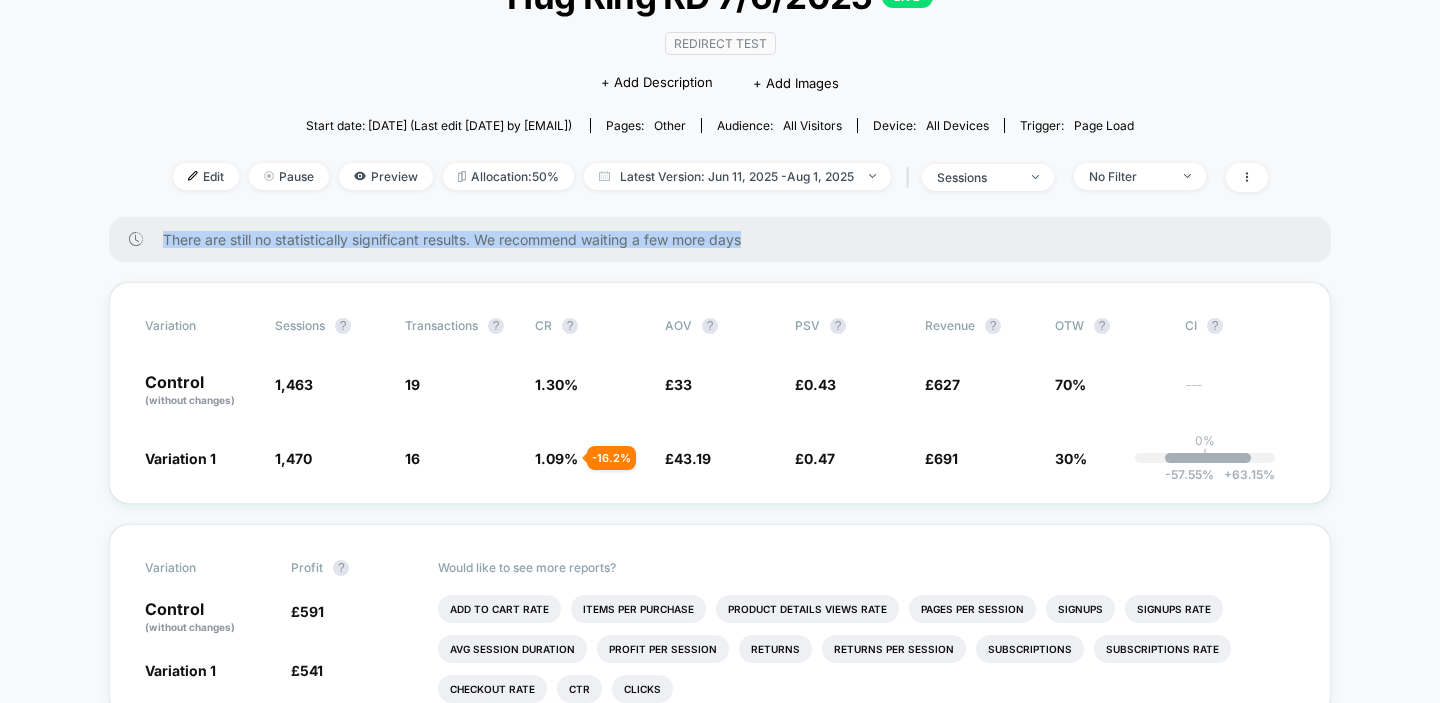 drag, startPoint x: 151, startPoint y: 242, endPoint x: 840, endPoint y: 244, distance: 689.0029 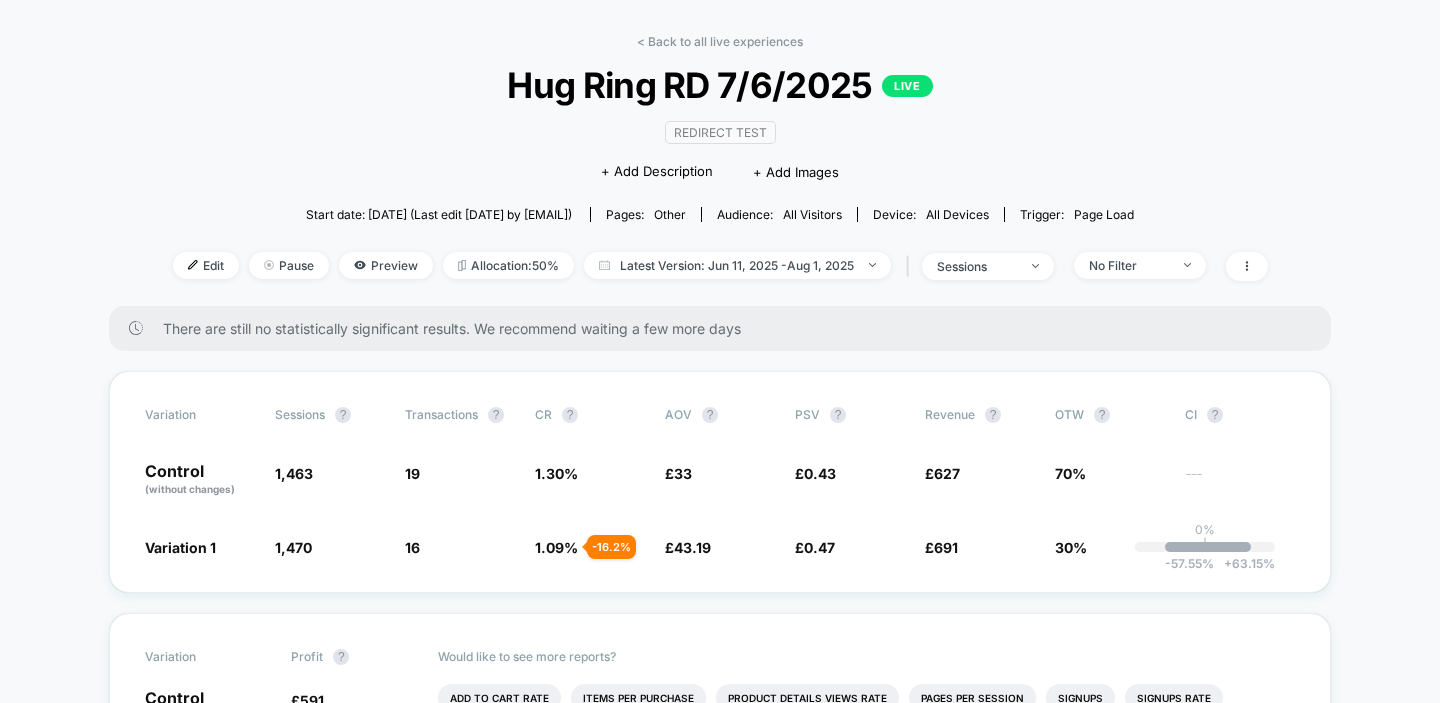 scroll, scrollTop: 91, scrollLeft: 0, axis: vertical 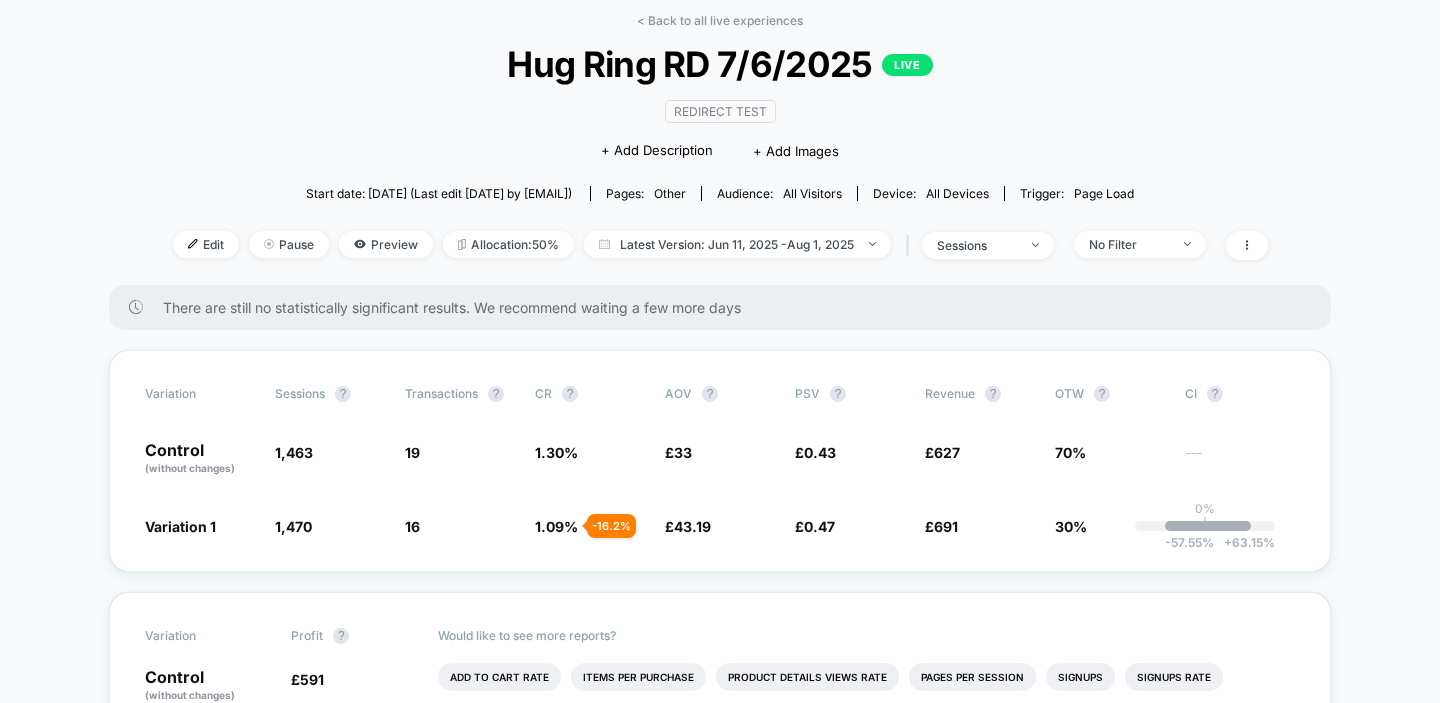 click on "Hug Ring RD 7/6/2025 LIVE" at bounding box center (720, 64) 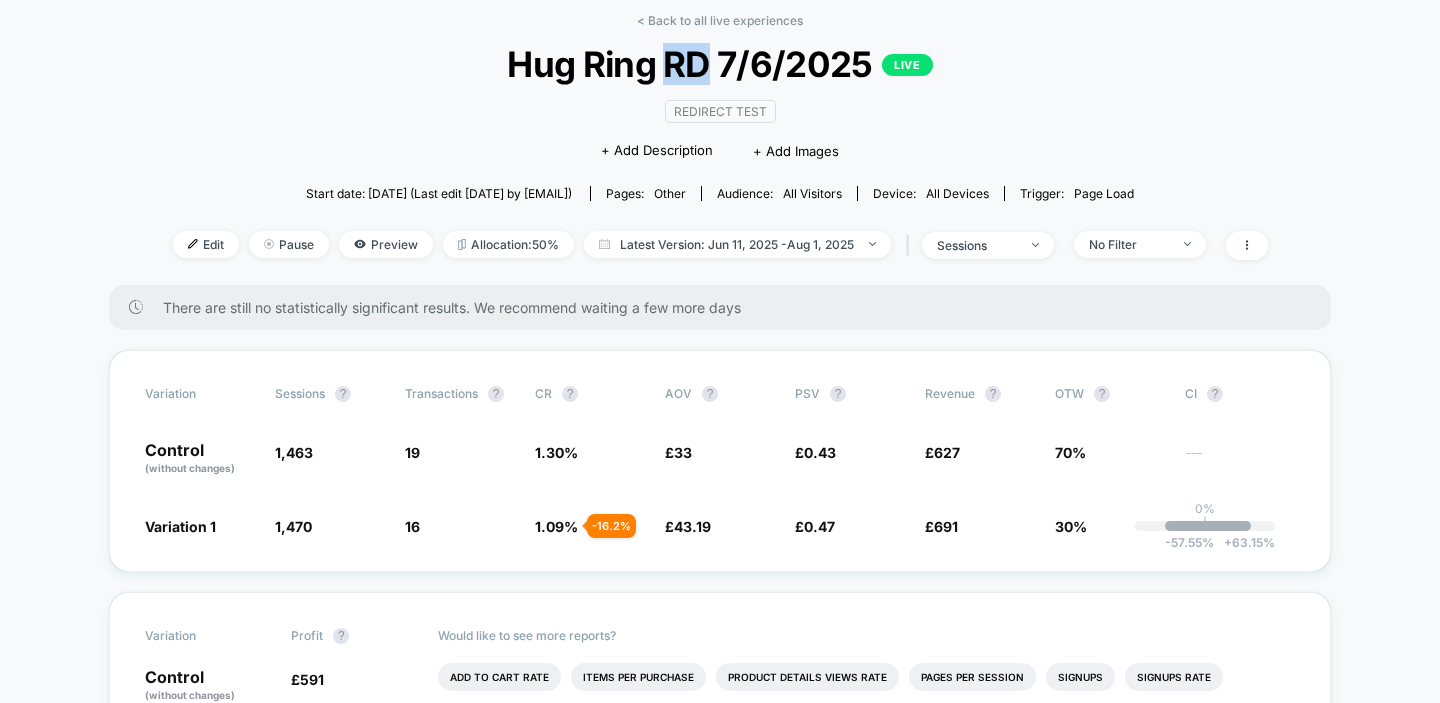 click on "Hug Ring RD 7/6/2025 LIVE" at bounding box center (720, 64) 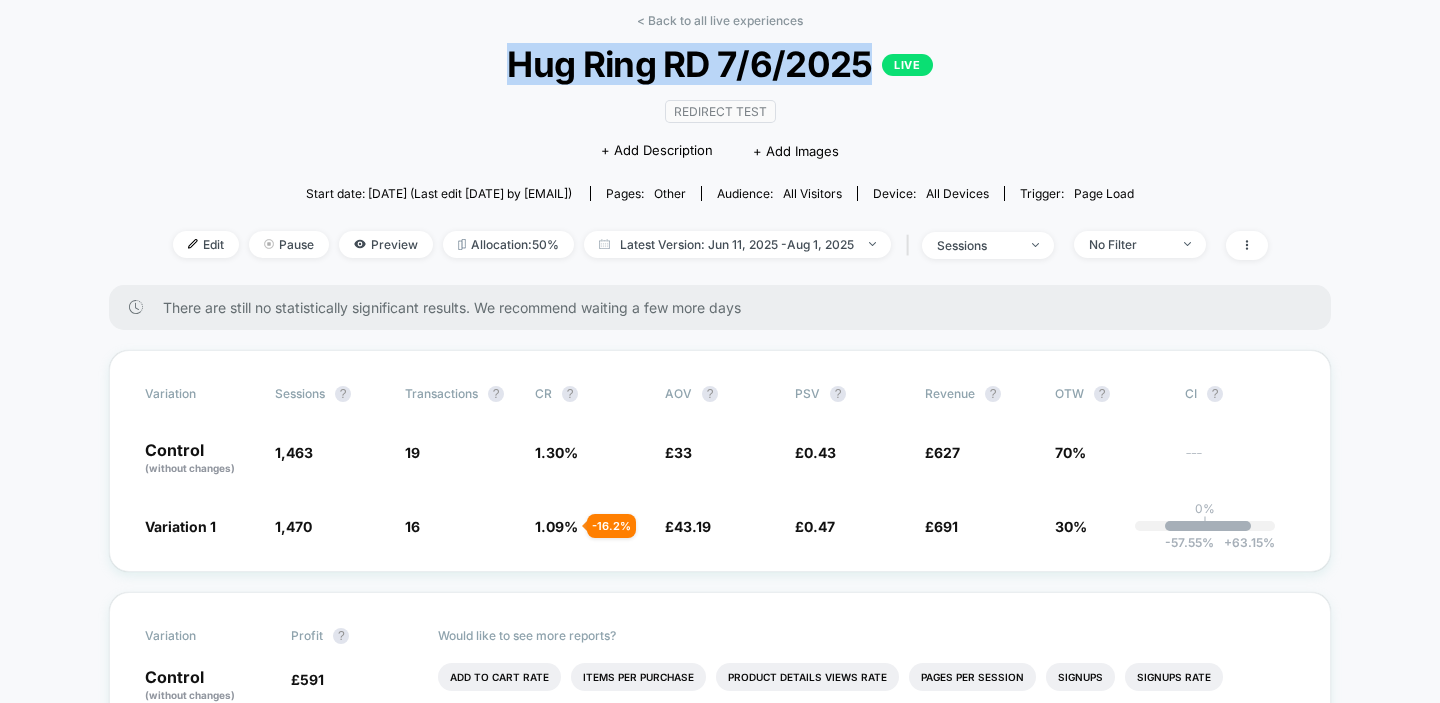 click on "Hug Ring RD 7/6/2025 LIVE" at bounding box center (720, 64) 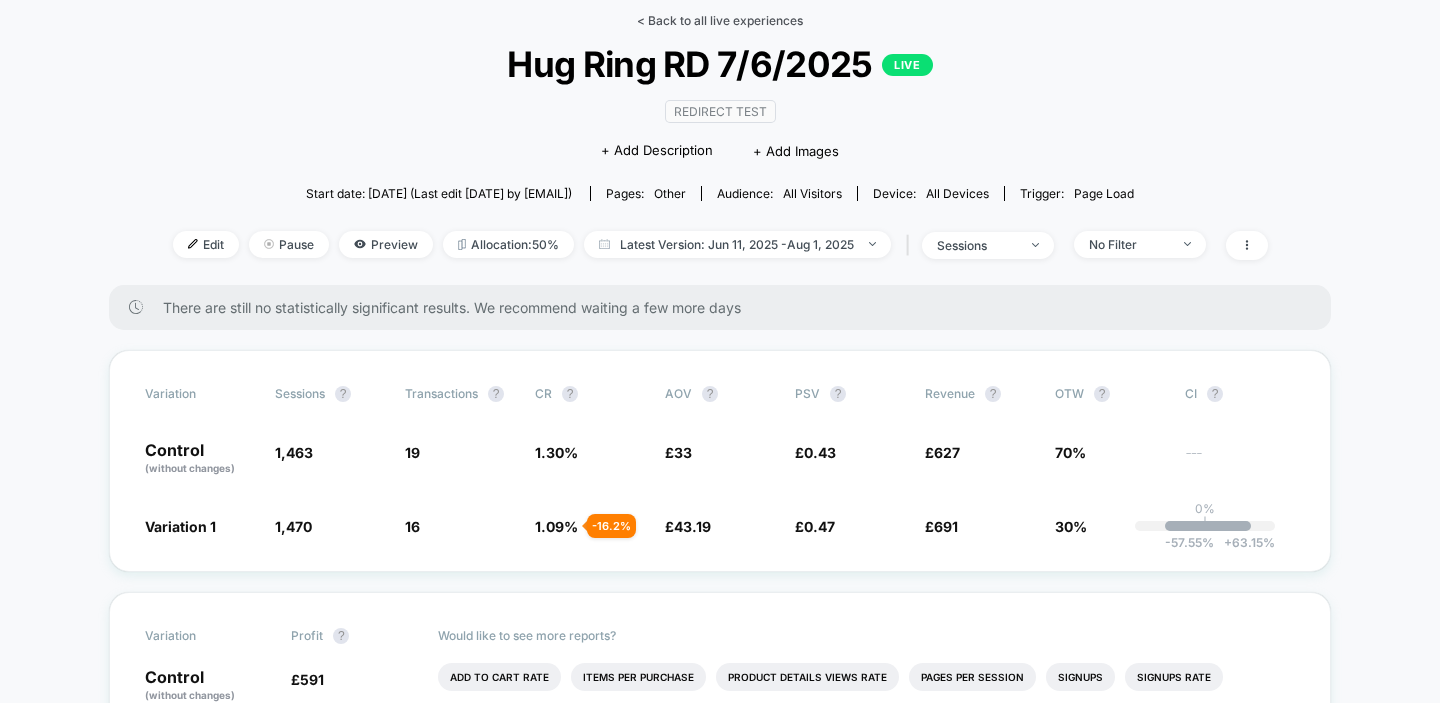 click on "< Back to all live experiences" at bounding box center [720, 20] 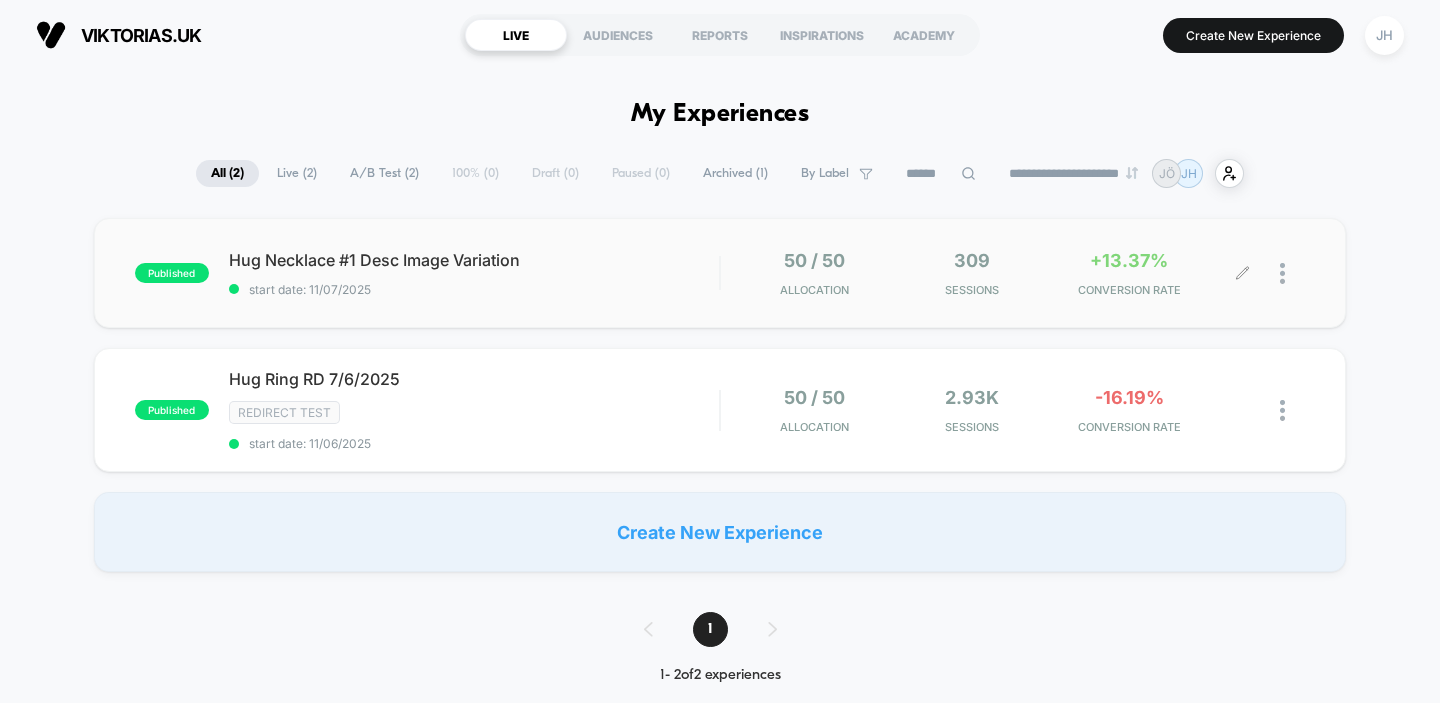 click on "50 / 50 Allocation 309 Sessions +13.37% CONVERSION RATE" at bounding box center [1013, 273] 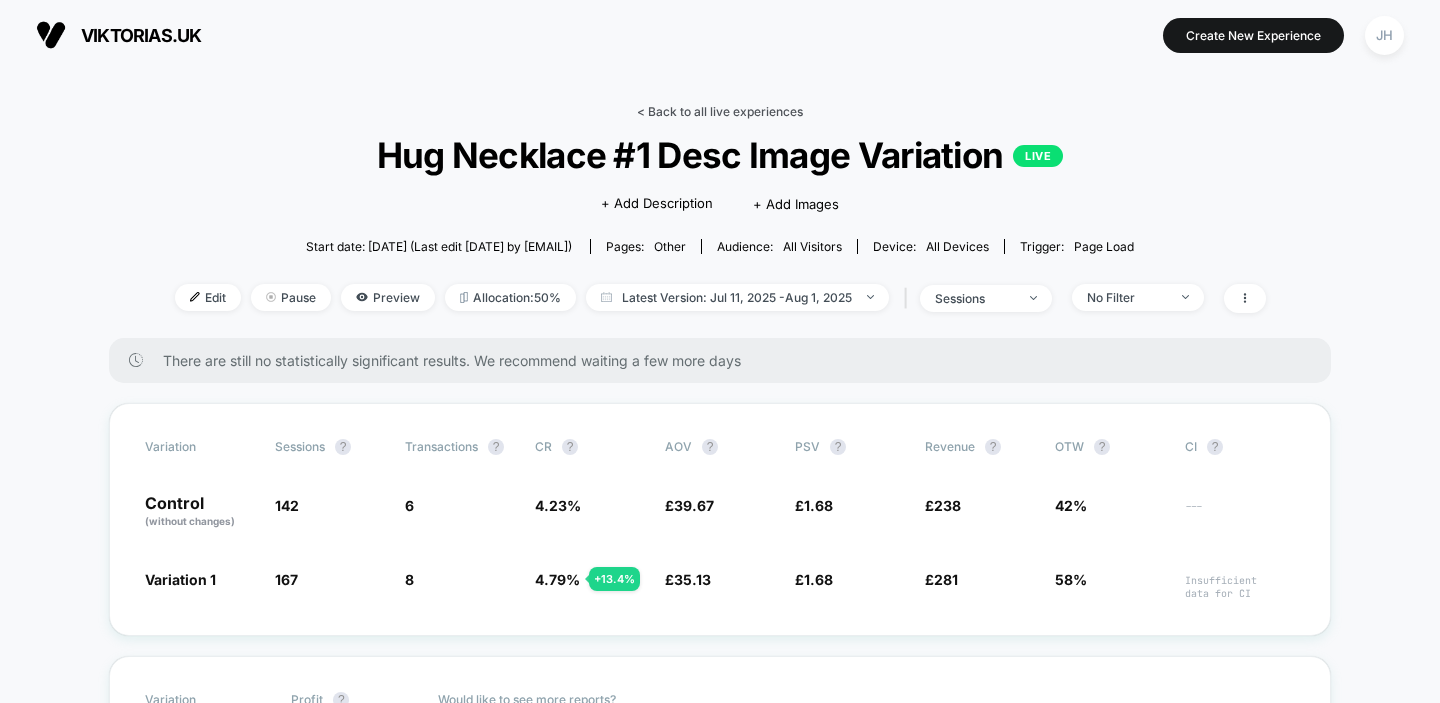 click on "< Back to all live experiences" at bounding box center [720, 111] 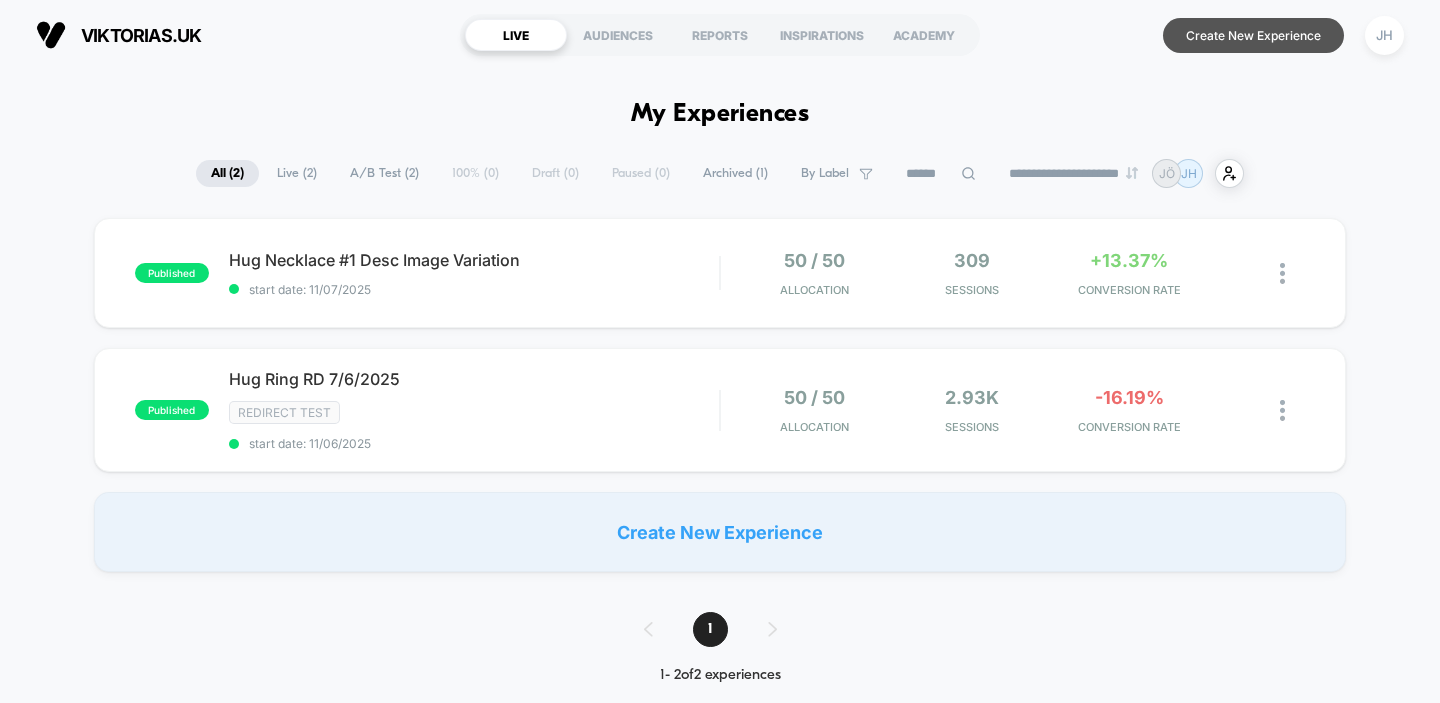 click on "Create New Experience" at bounding box center [1253, 35] 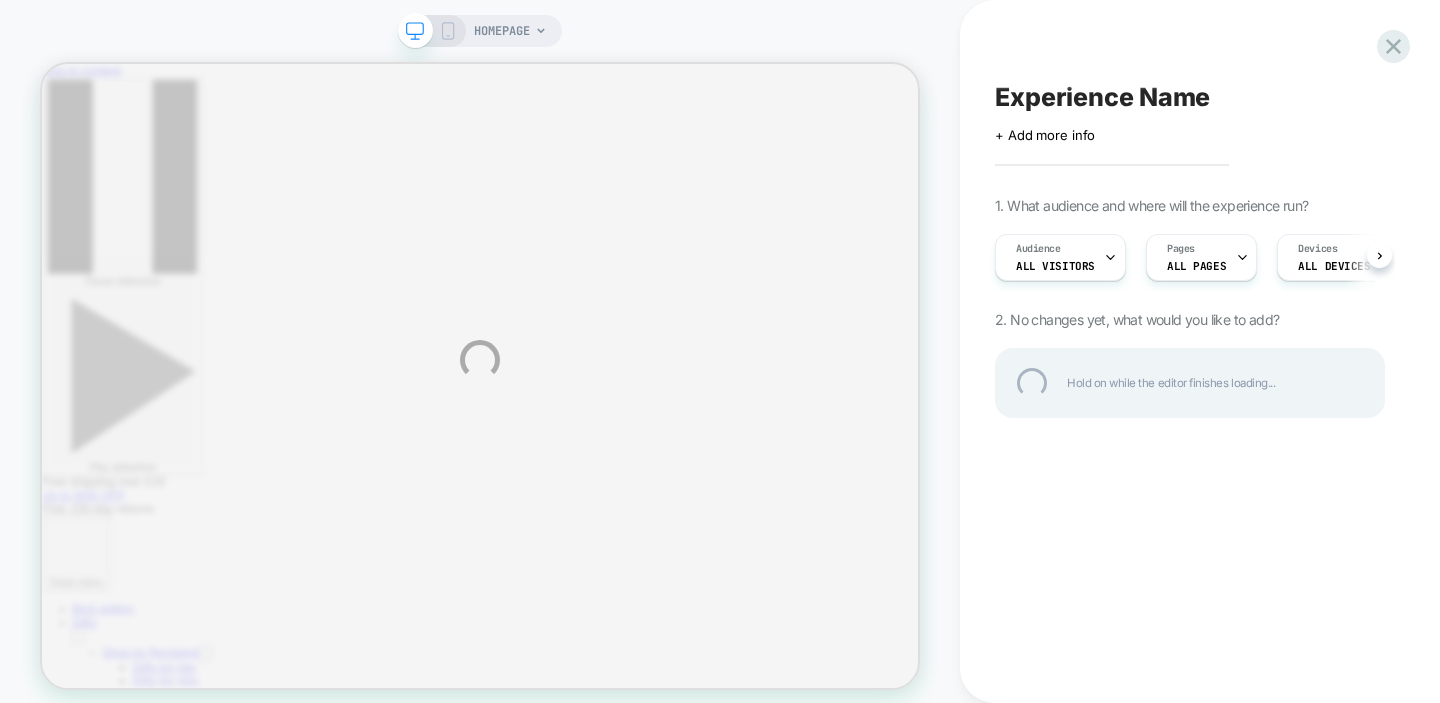 scroll, scrollTop: 0, scrollLeft: 0, axis: both 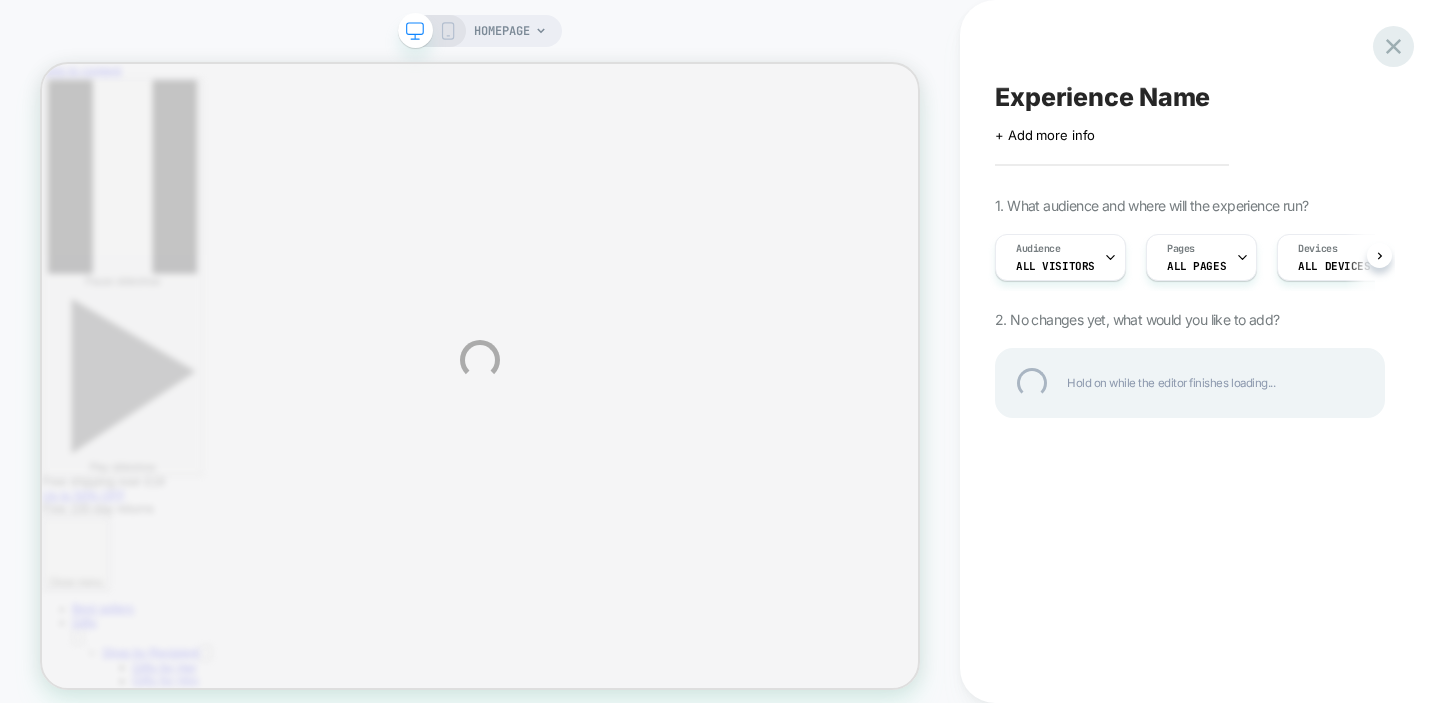 click at bounding box center [1393, 46] 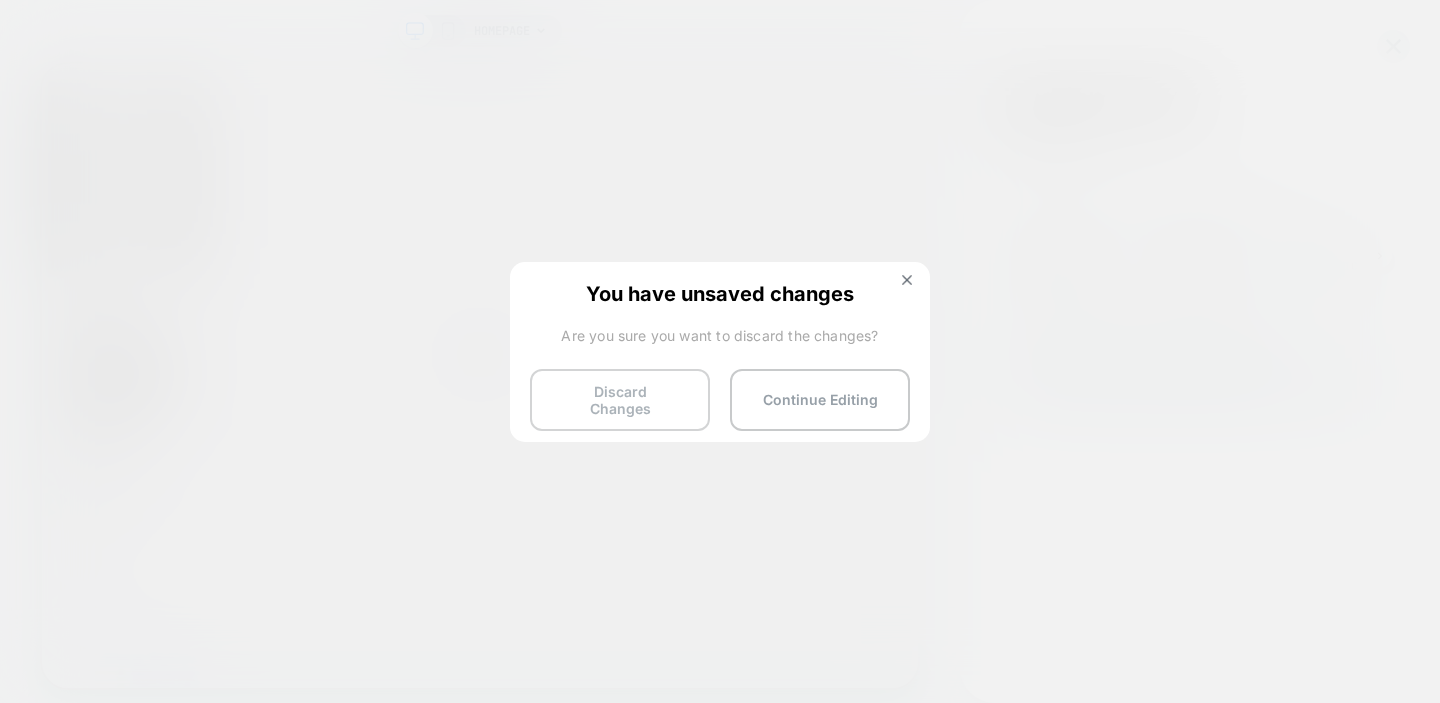 click on "Discard Changes" at bounding box center [620, 400] 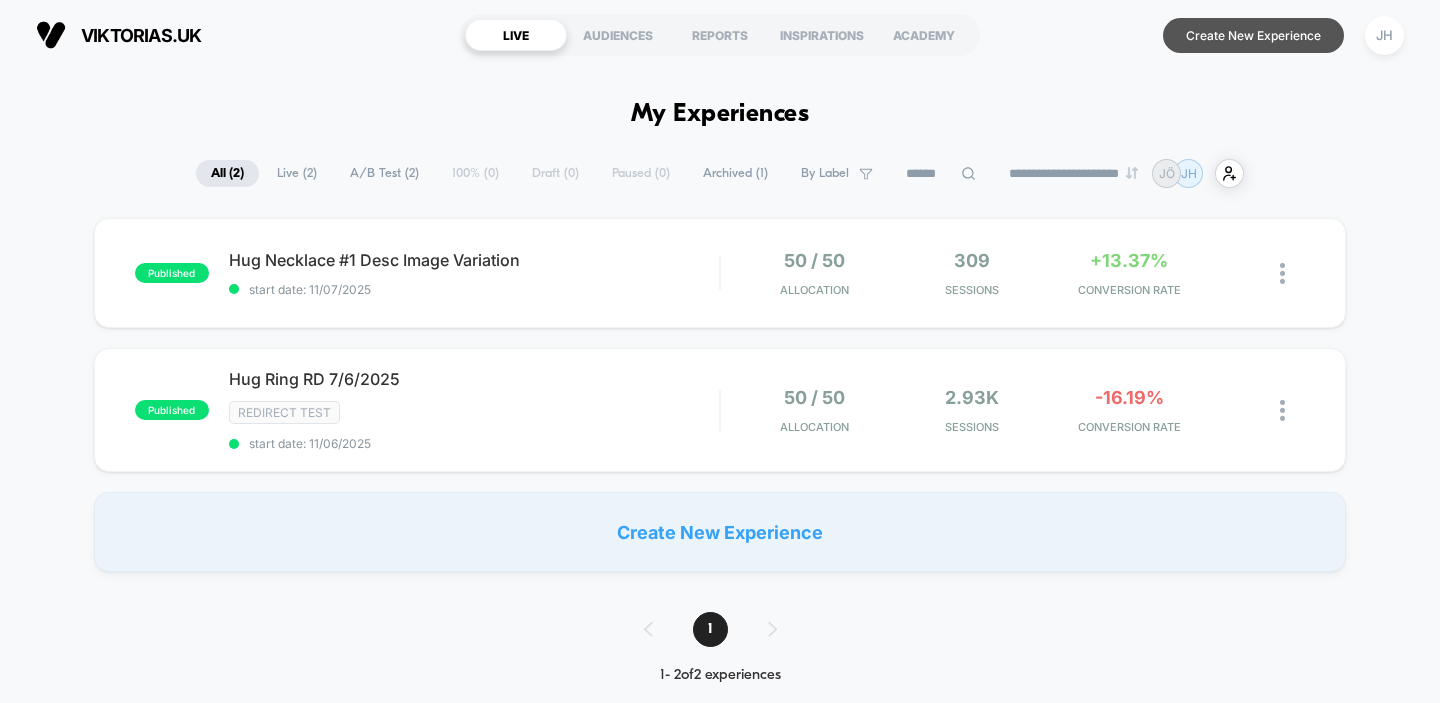 click on "Create New Experience" at bounding box center [1253, 35] 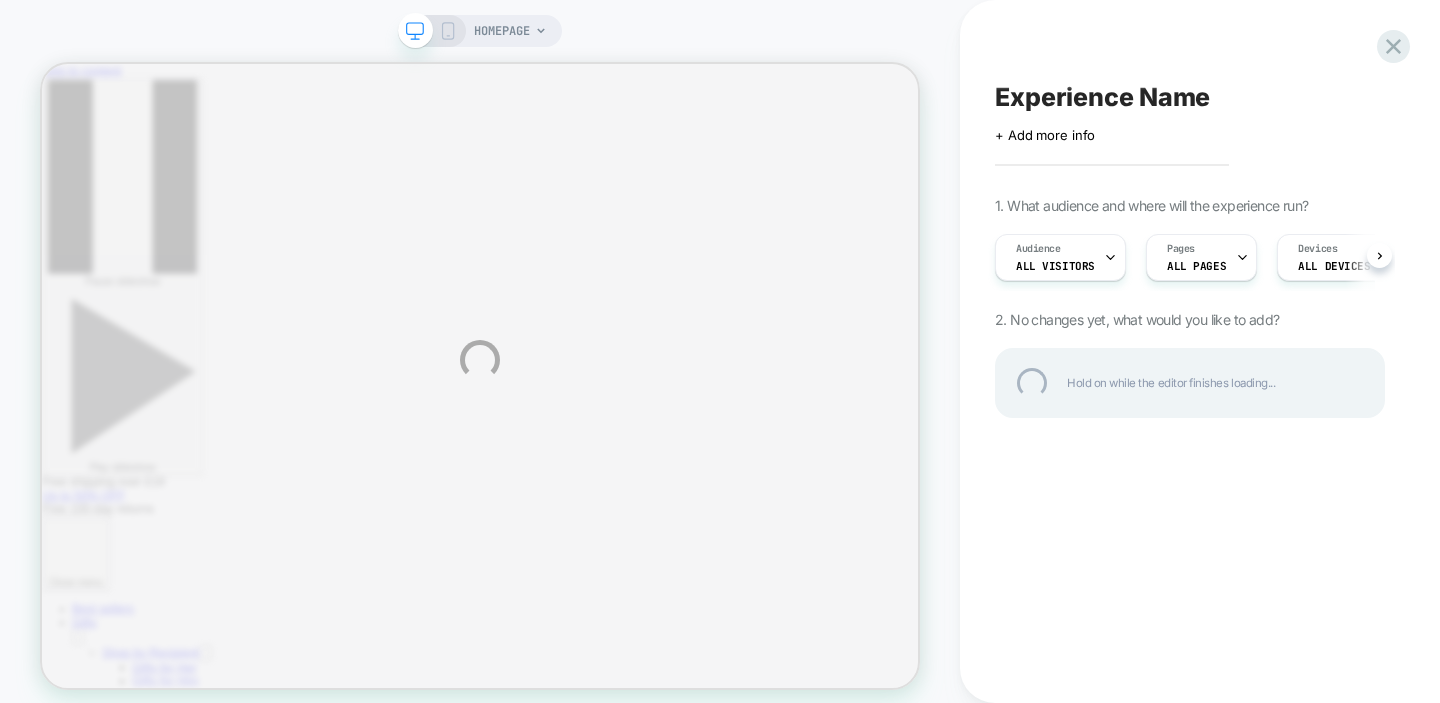 scroll, scrollTop: 0, scrollLeft: 0, axis: both 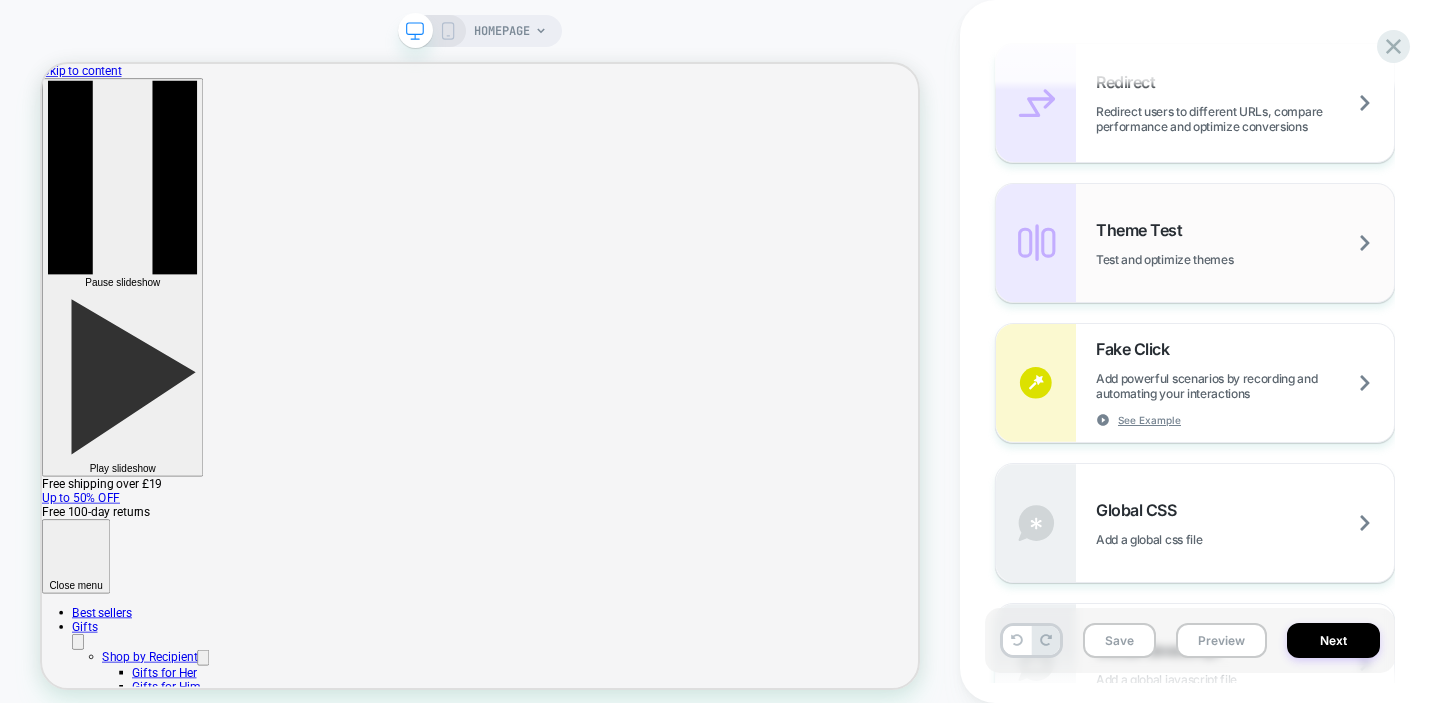 click on "Theme Test Test and optimize themes" at bounding box center [1195, 243] 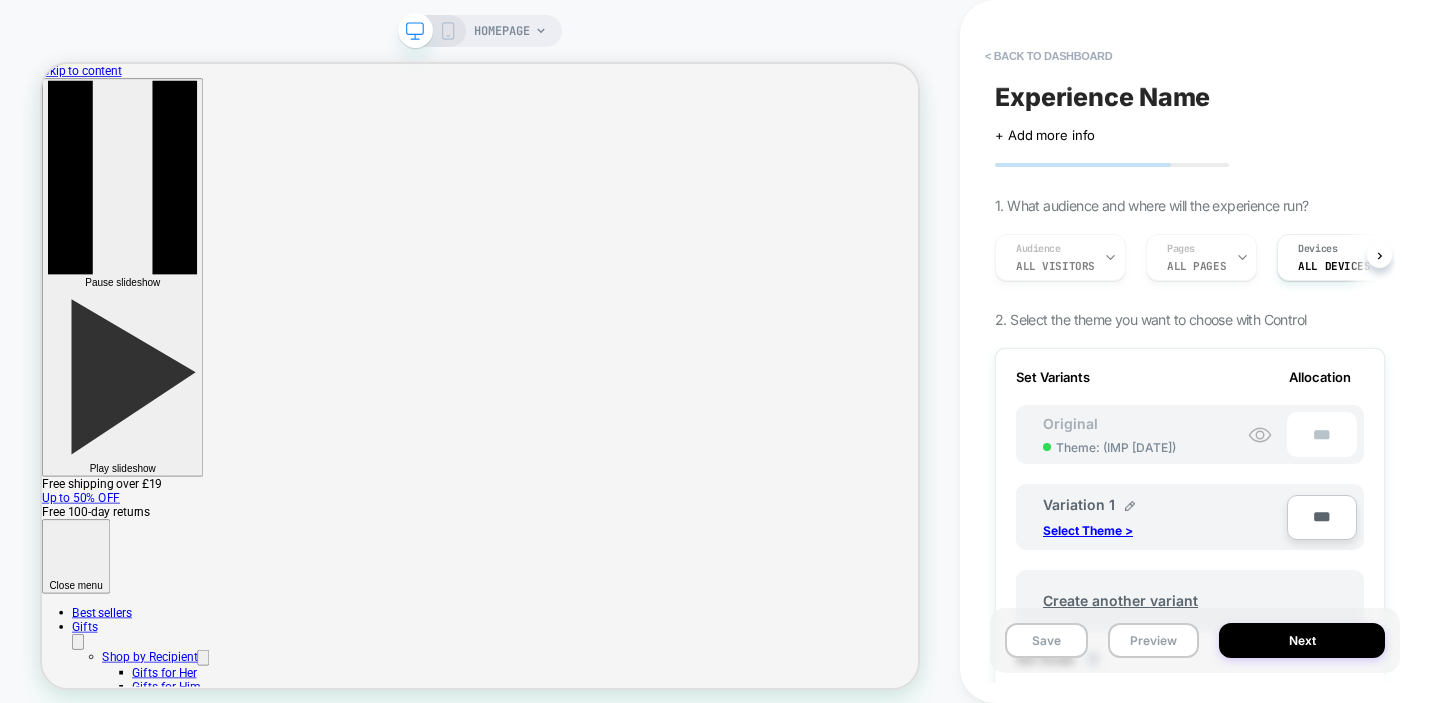 scroll, scrollTop: 0, scrollLeft: 2, axis: horizontal 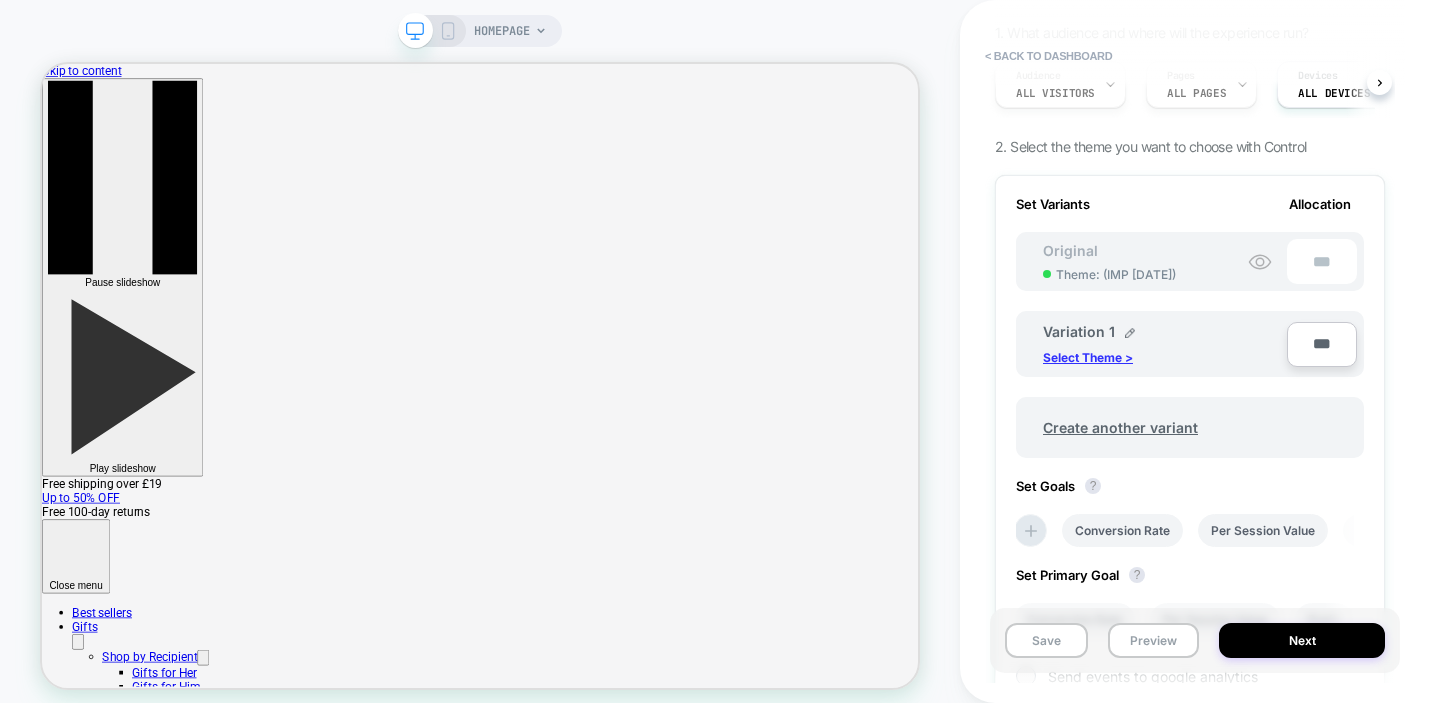 click on "Select Theme >" at bounding box center (1088, 357) 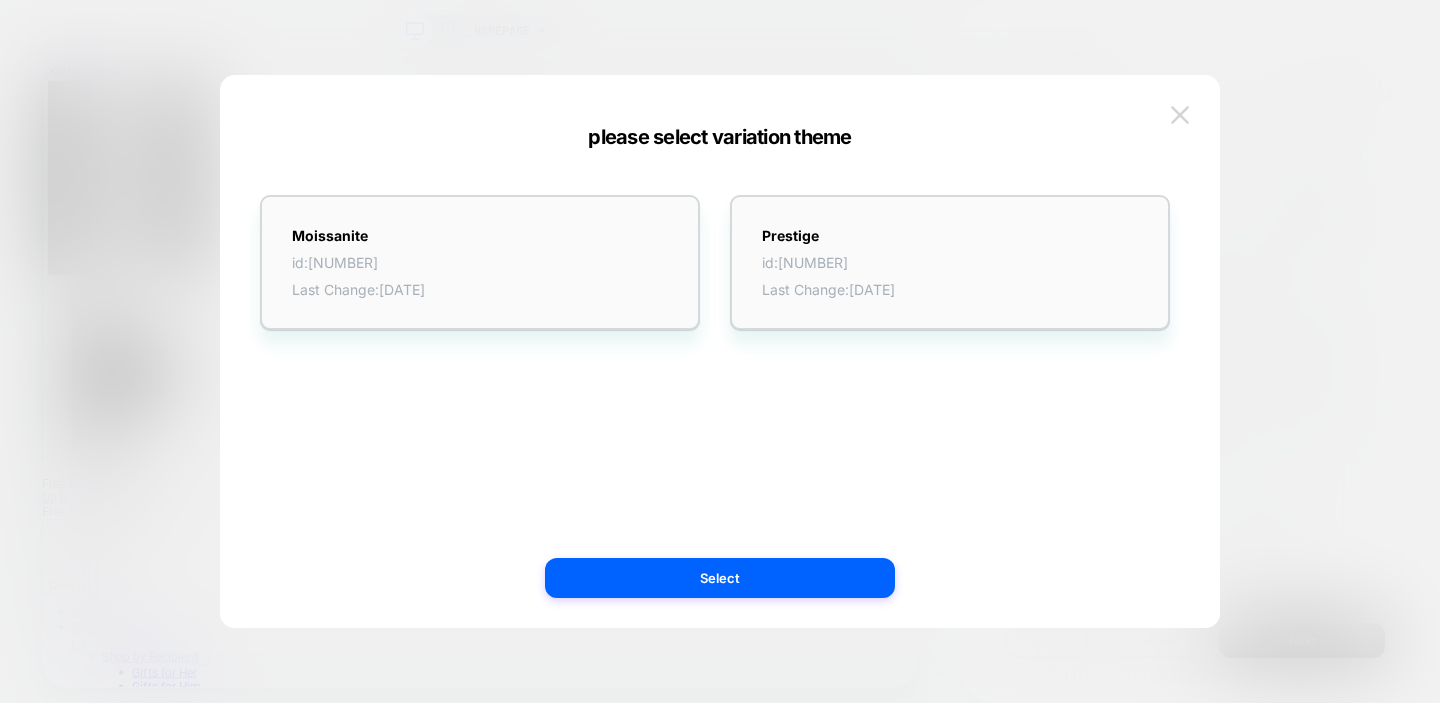 click at bounding box center [1180, 114] 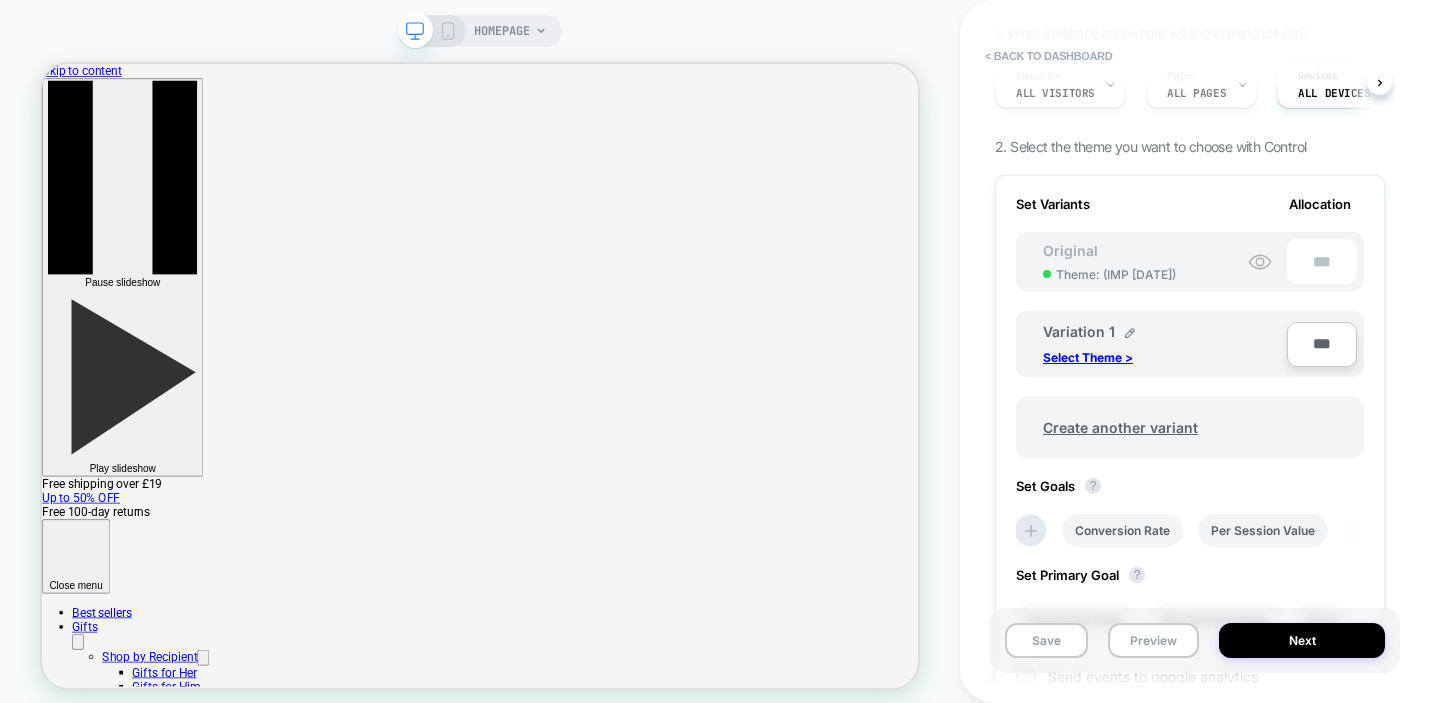 scroll, scrollTop: 0, scrollLeft: 4, axis: horizontal 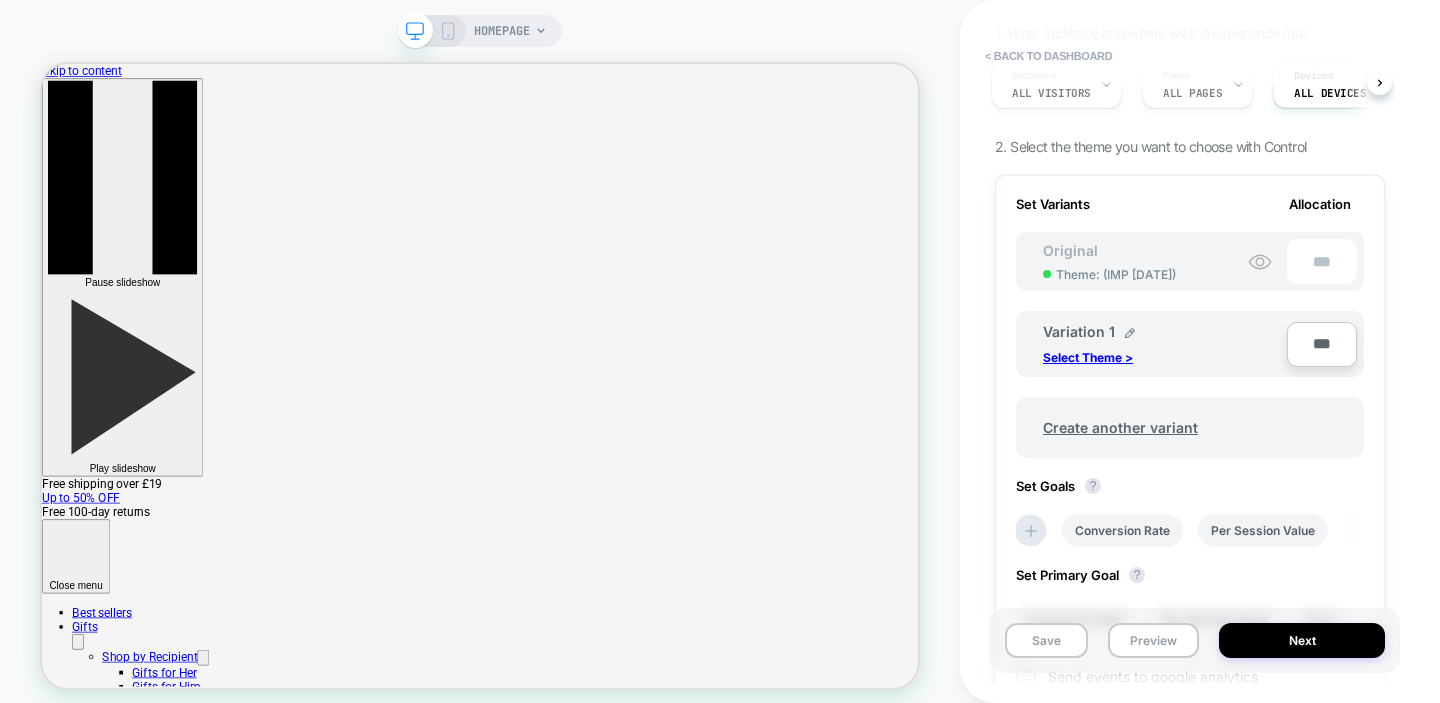 drag, startPoint x: 1037, startPoint y: 860, endPoint x: 873, endPoint y: 447, distance: 444.37033 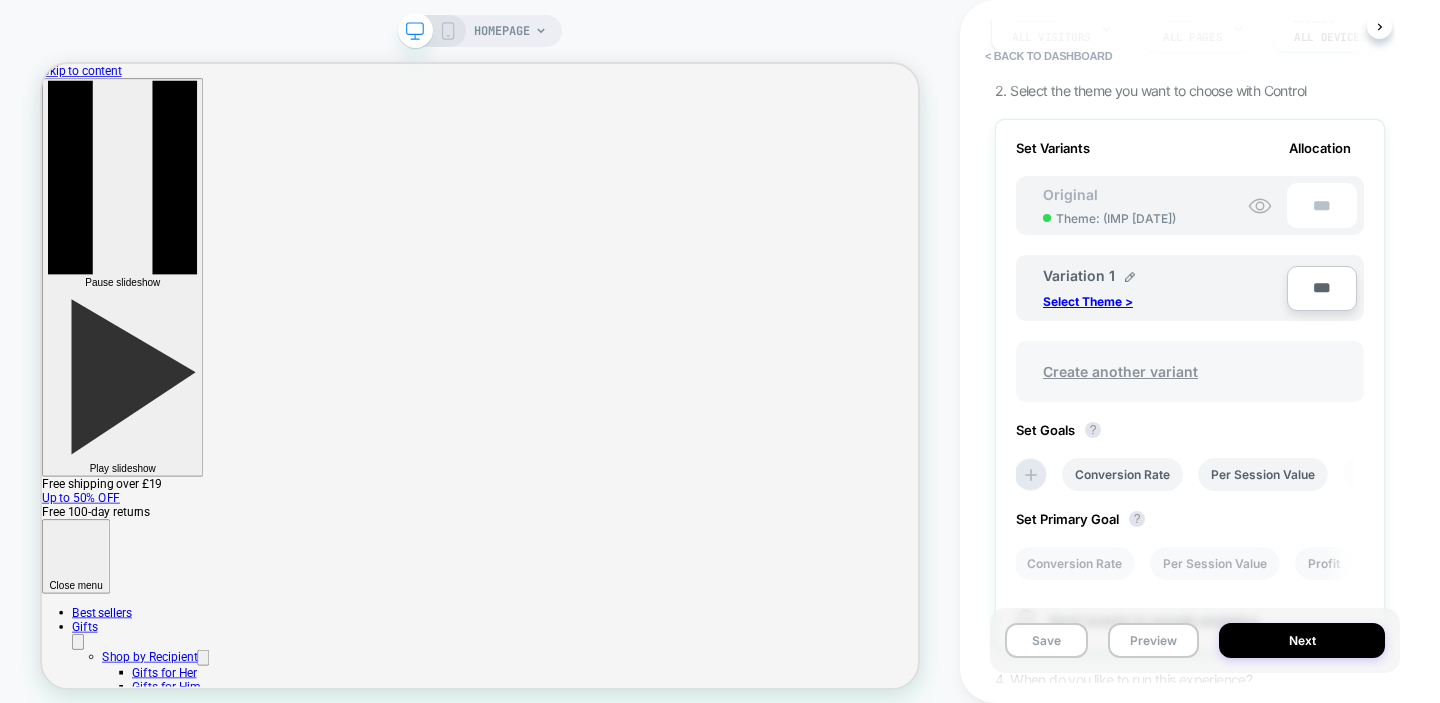scroll, scrollTop: 191, scrollLeft: 0, axis: vertical 